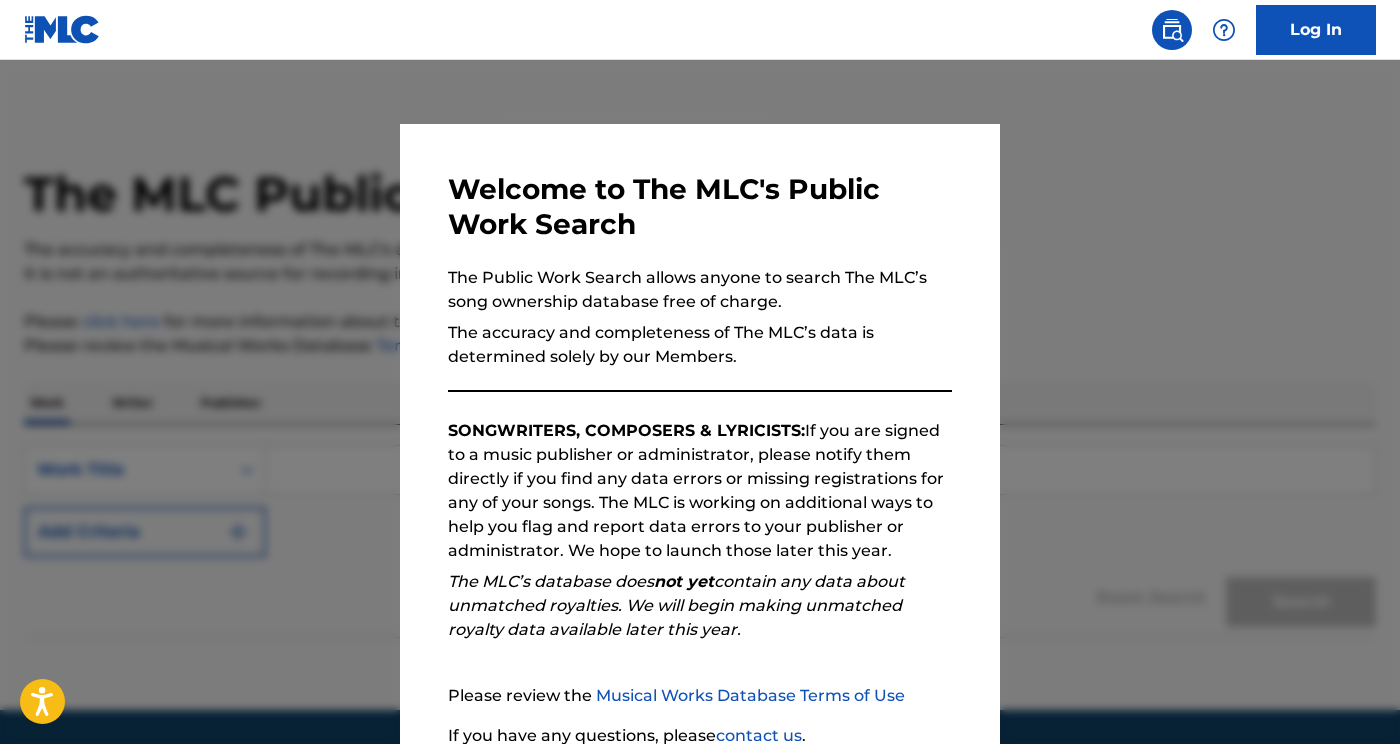 scroll, scrollTop: 0, scrollLeft: 0, axis: both 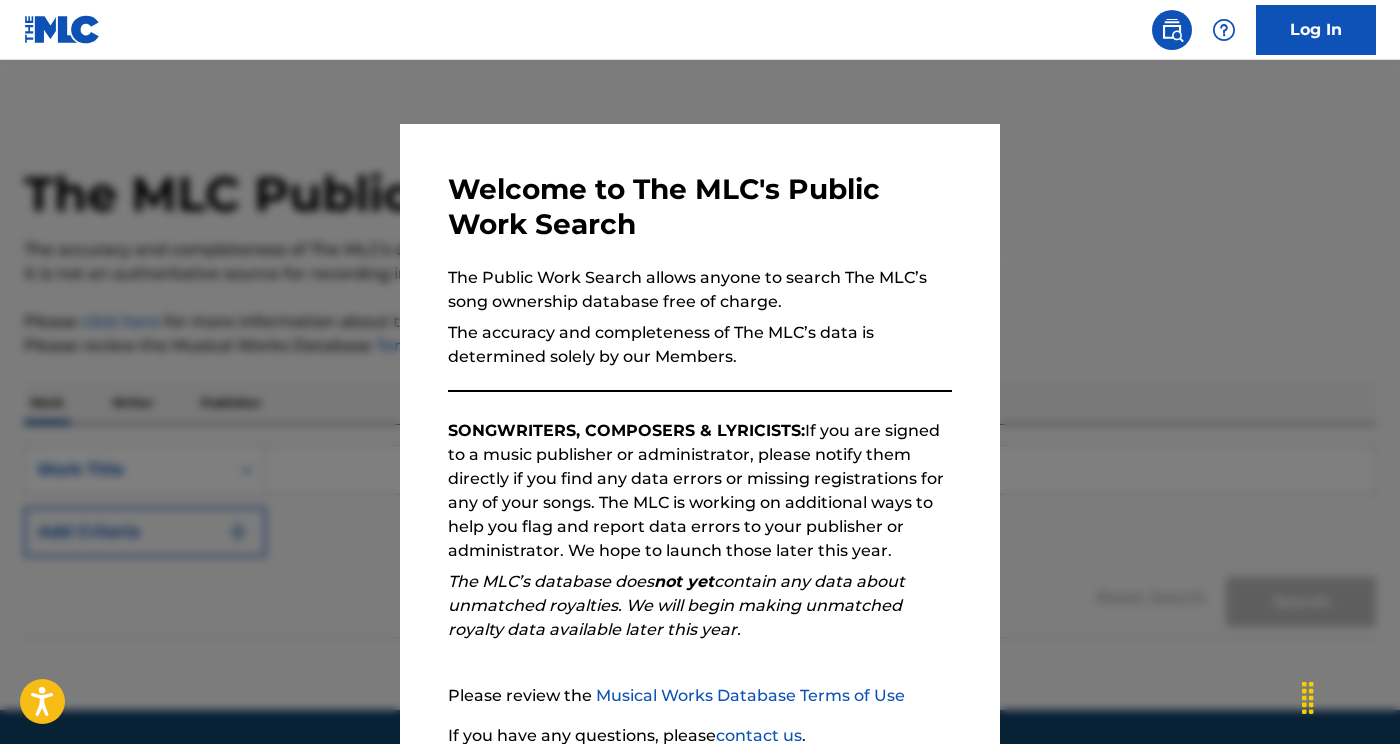 click at bounding box center [1172, 30] 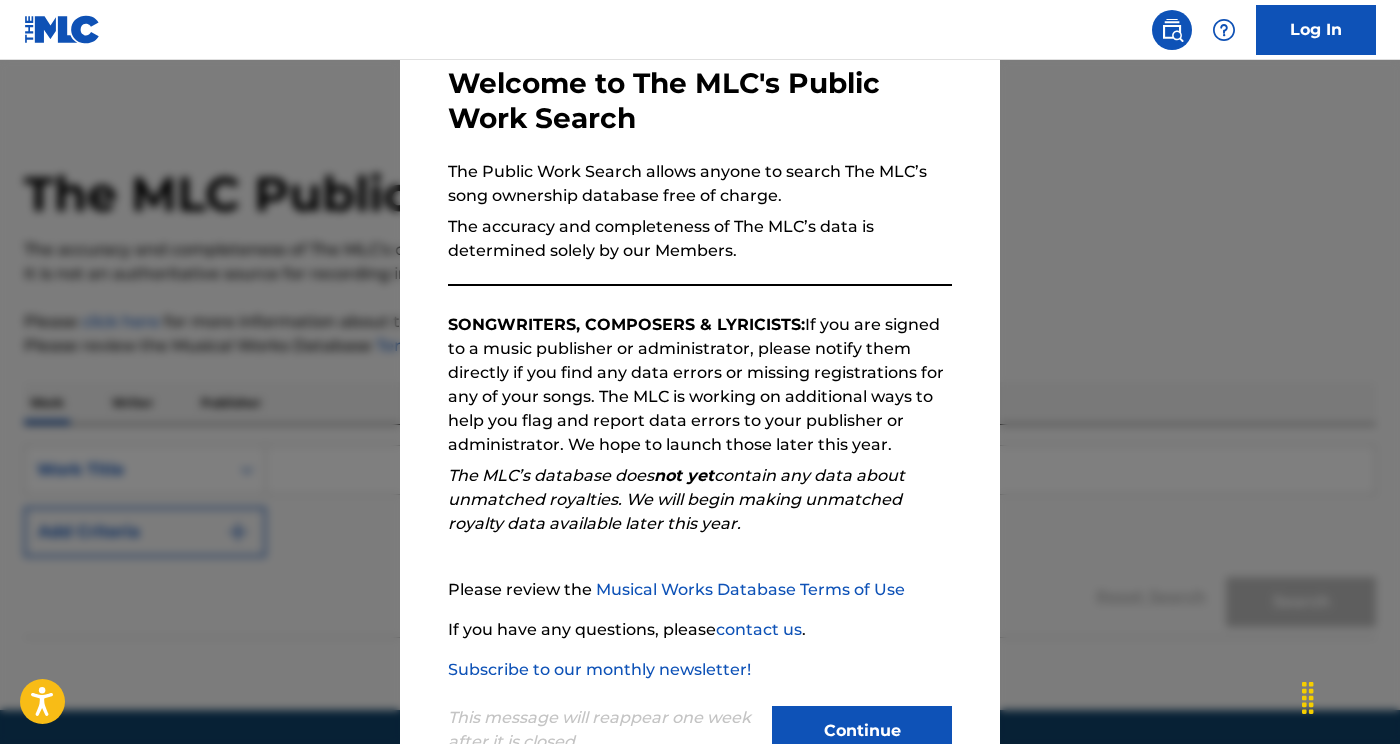scroll, scrollTop: 170, scrollLeft: 0, axis: vertical 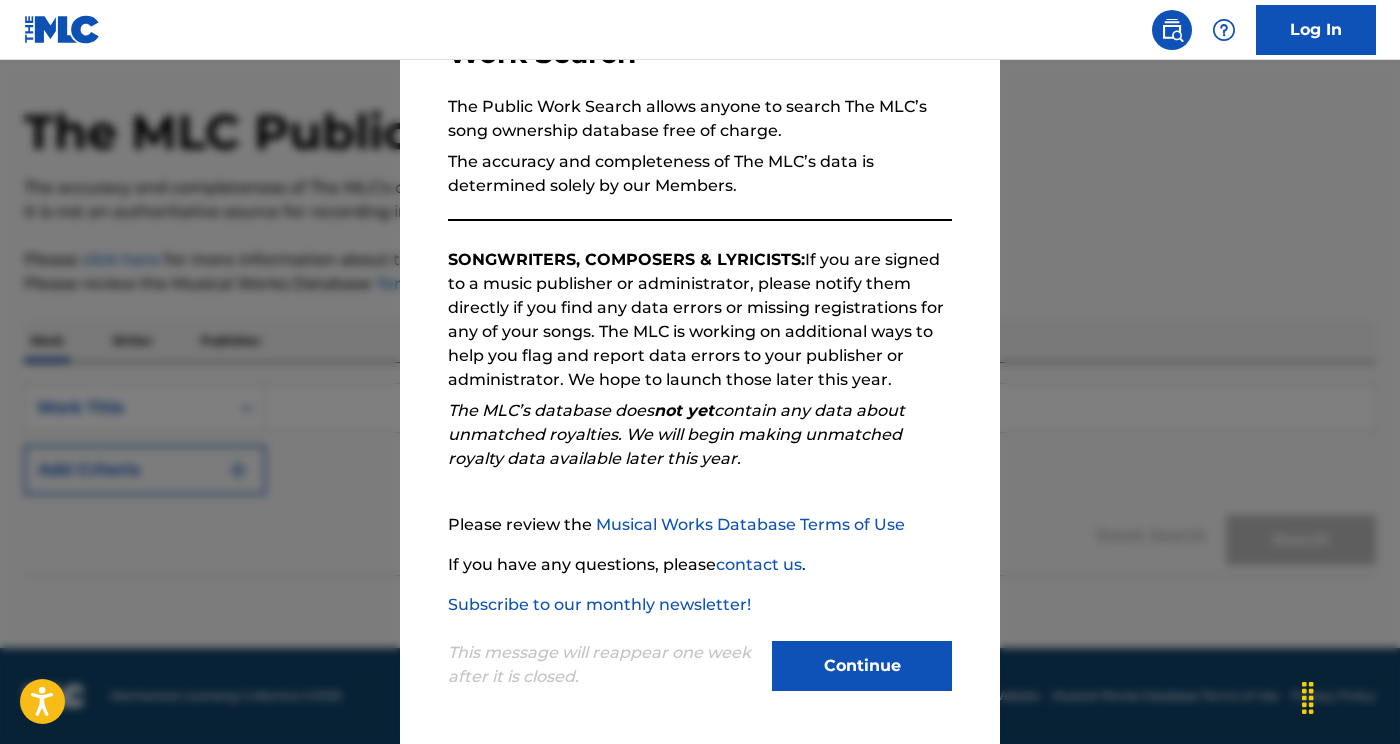 click on "Continue" at bounding box center [862, 666] 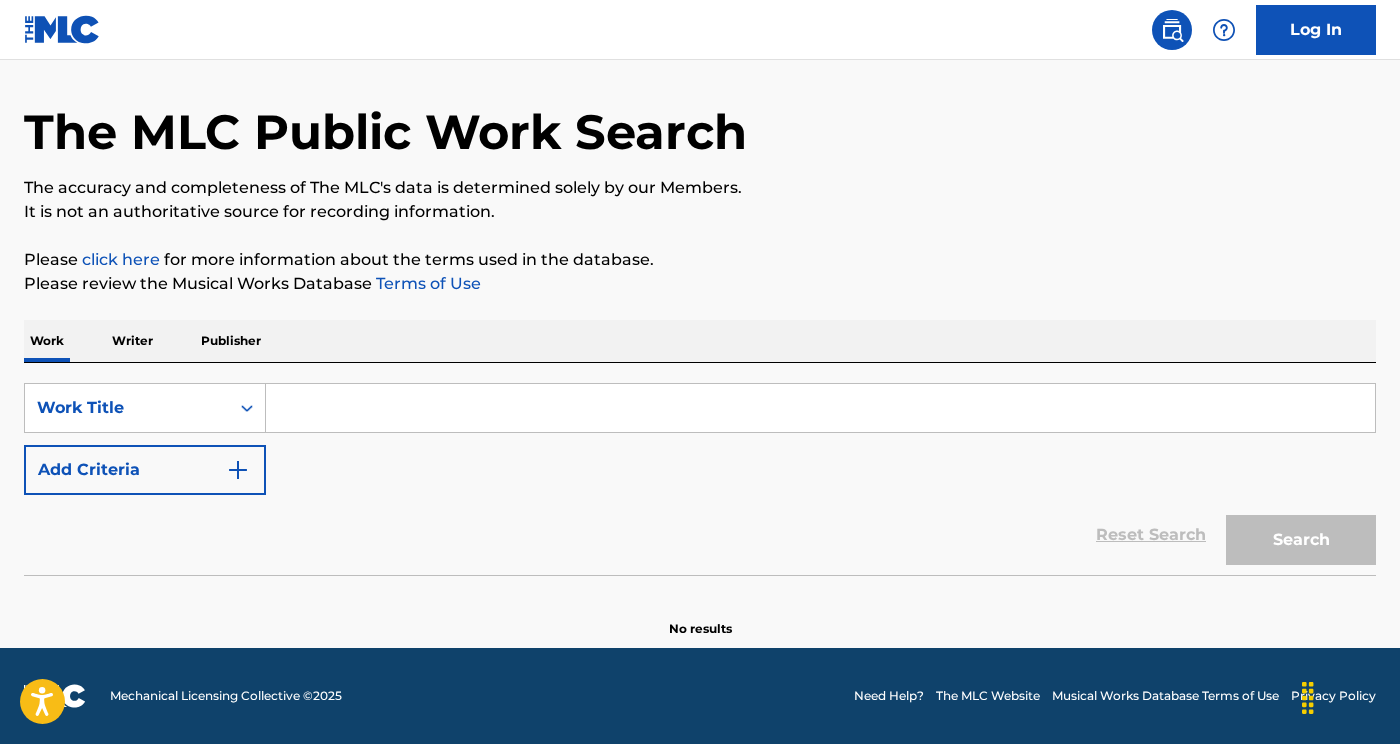 click at bounding box center [820, 408] 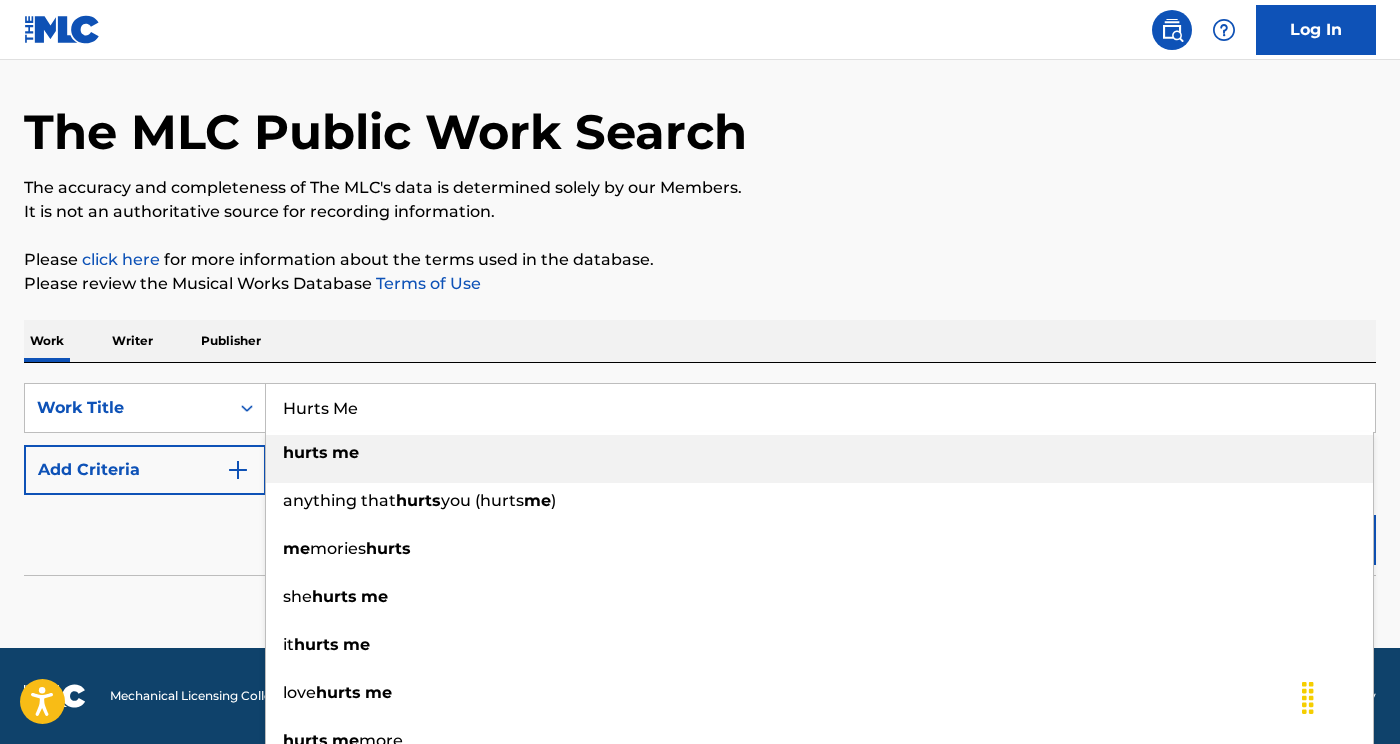 type on "Hurts Me" 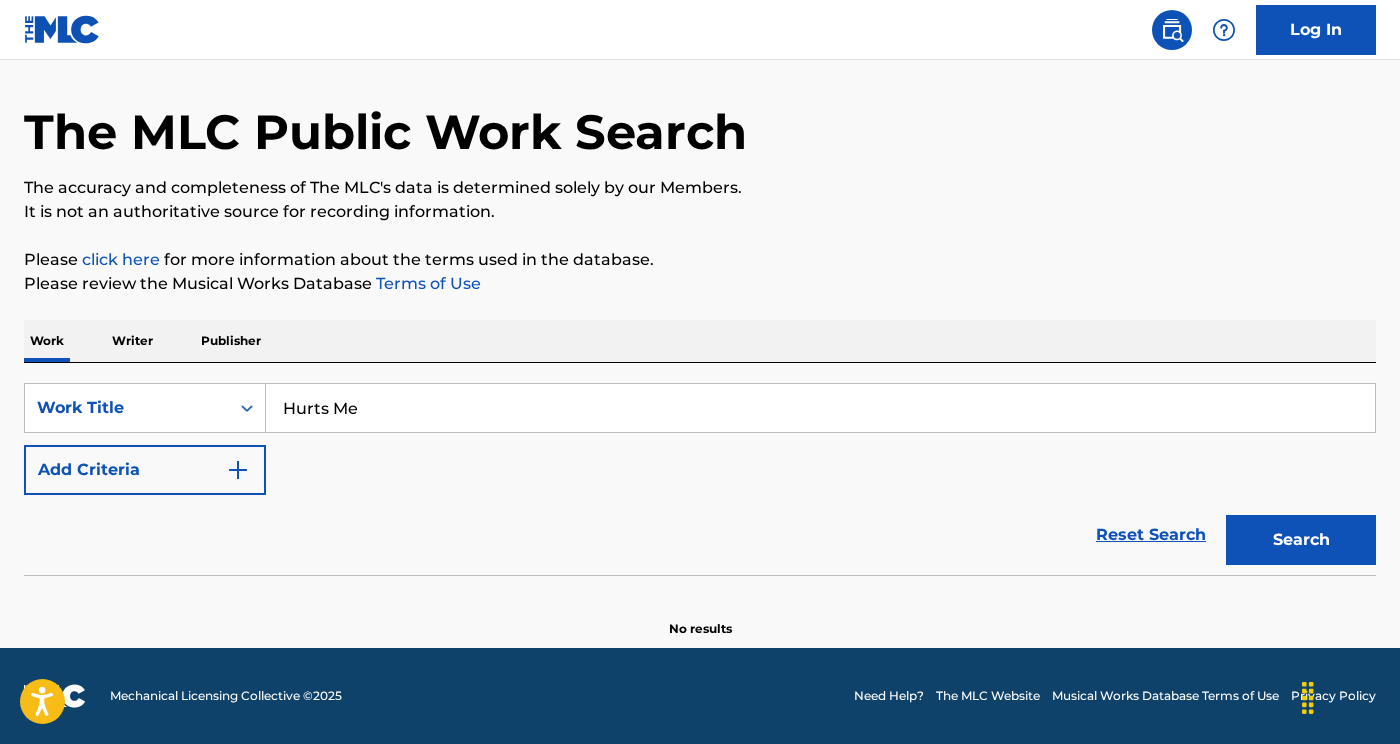 click at bounding box center [238, 470] 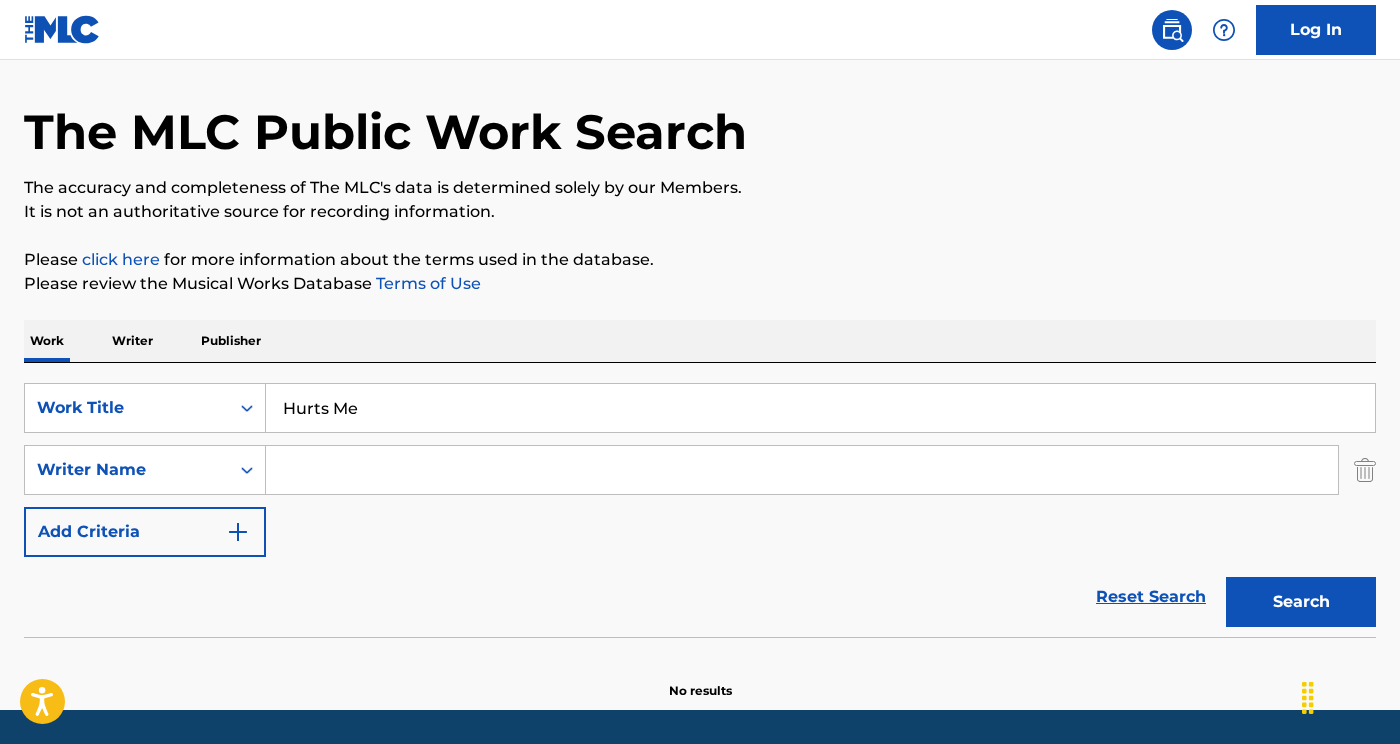 click at bounding box center [802, 470] 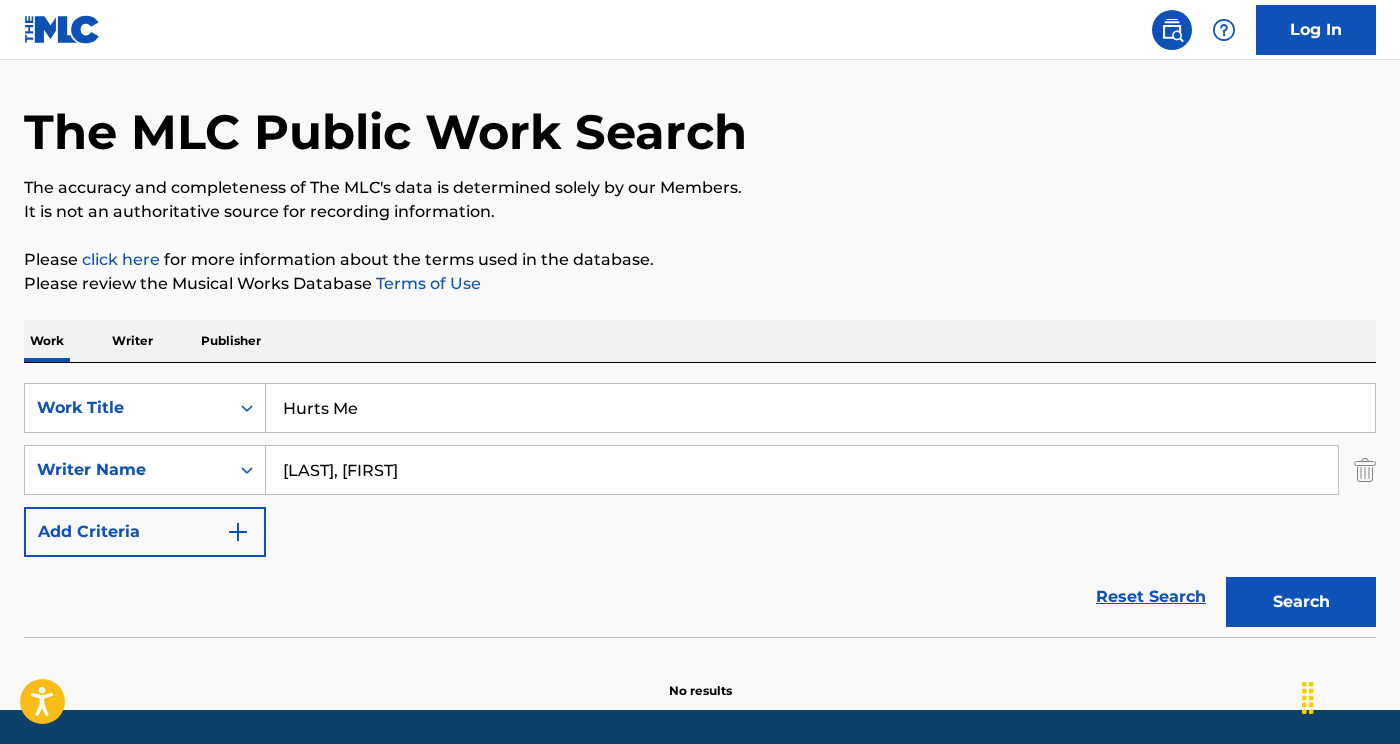 type on "[LAST], [FIRST]" 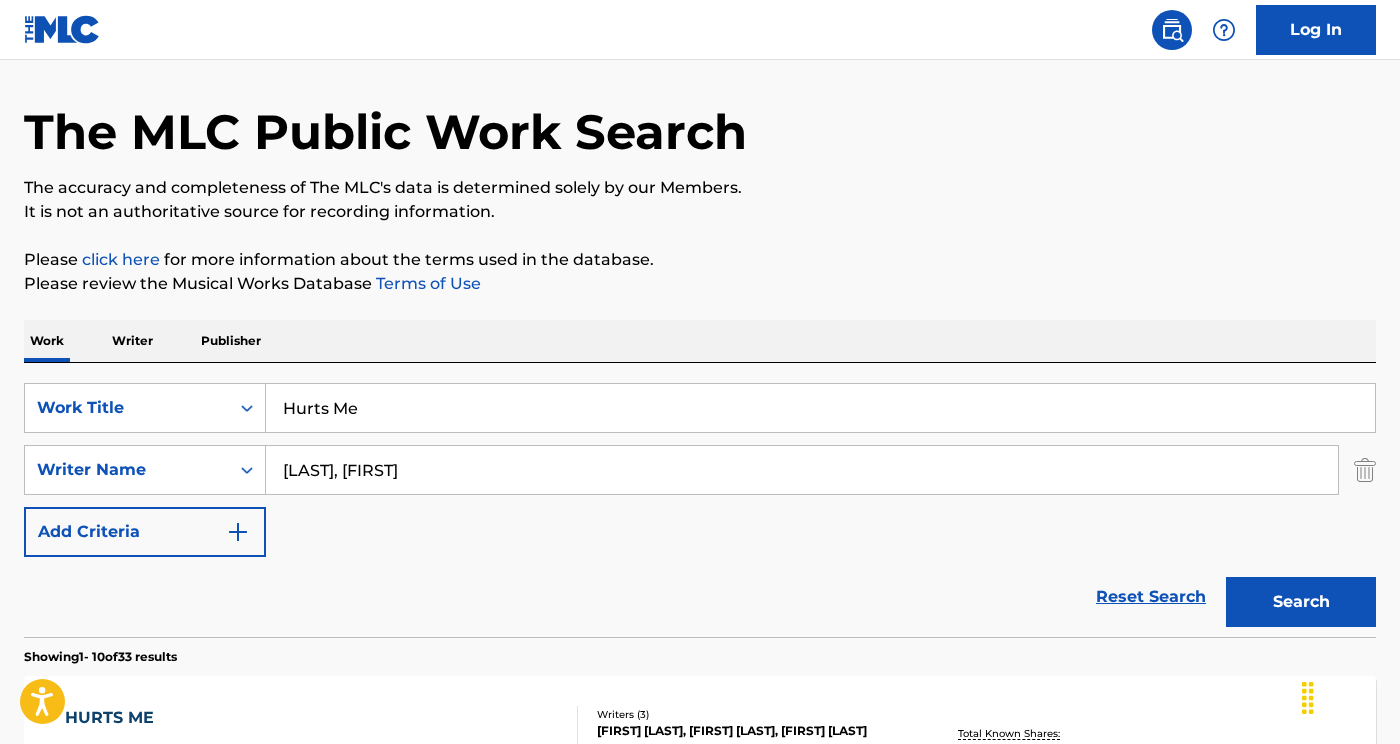 click on "Work Title Hurts Me Writer Name [LAST], [FIRST] Add Criteria" at bounding box center [700, 470] 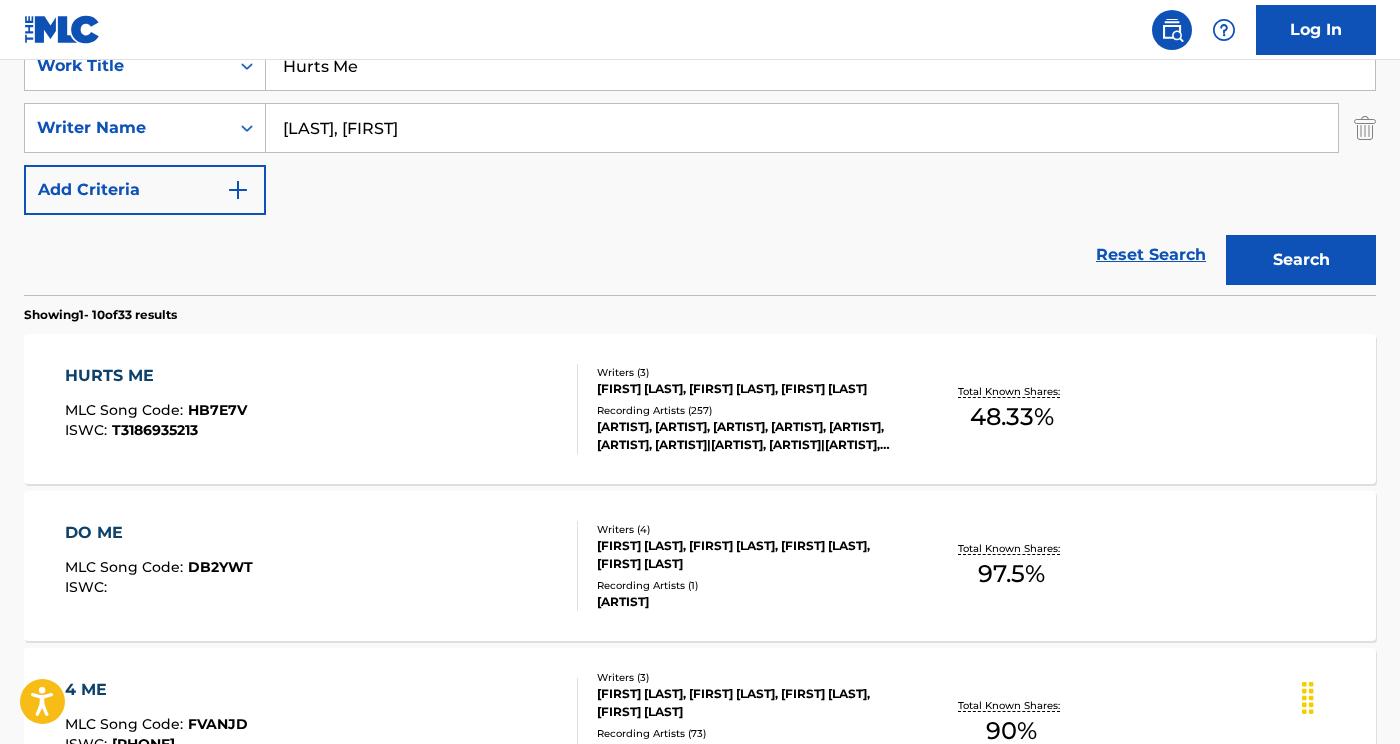 scroll, scrollTop: 422, scrollLeft: 0, axis: vertical 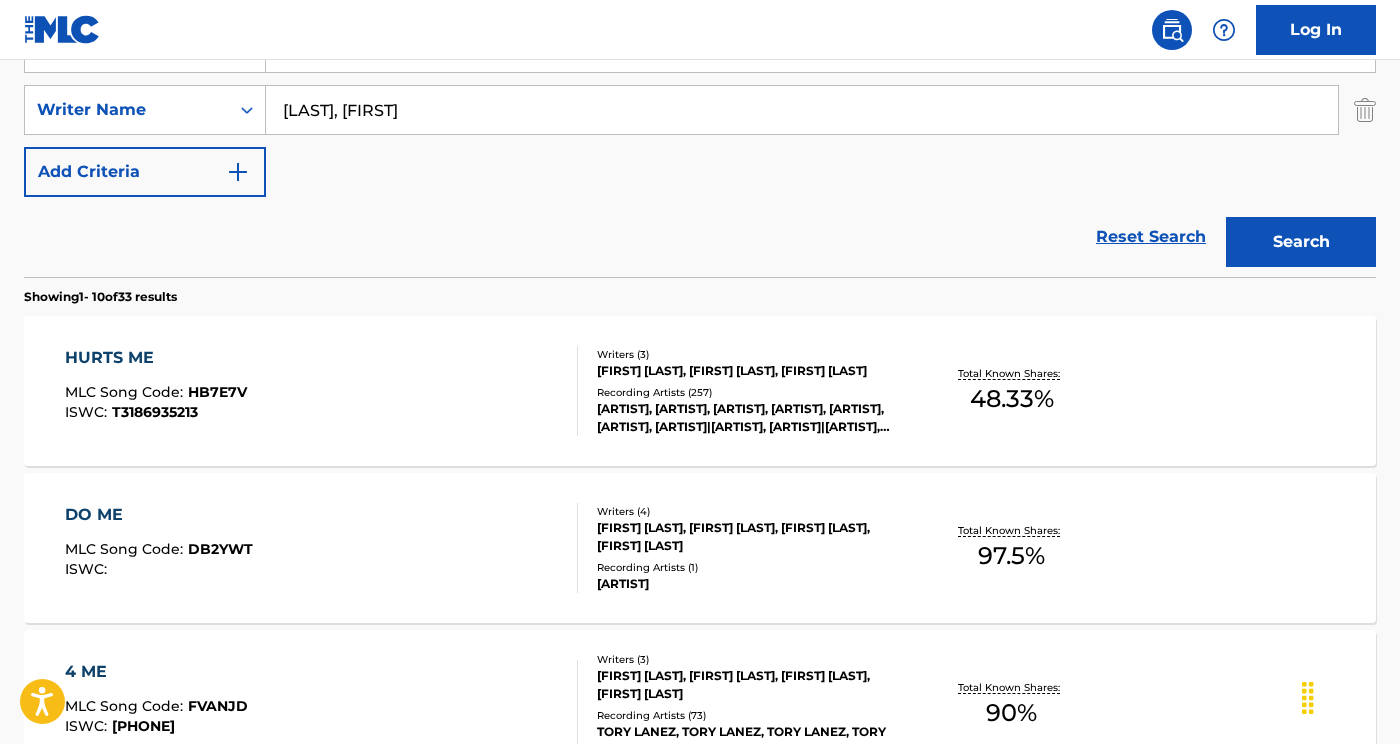 click on "HURTS ME MLC Song Code : HB7E7V ISWC : T3186935213" at bounding box center (322, 391) 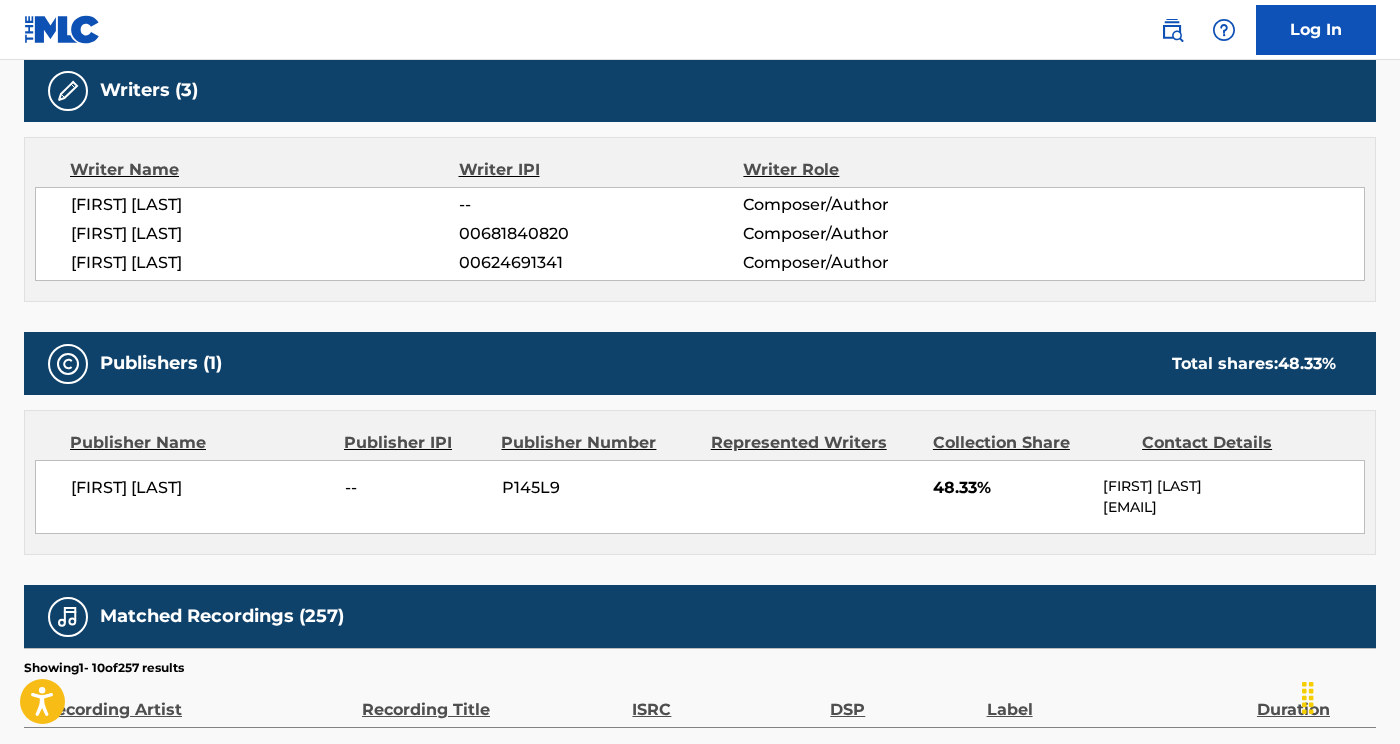 scroll, scrollTop: 775, scrollLeft: 0, axis: vertical 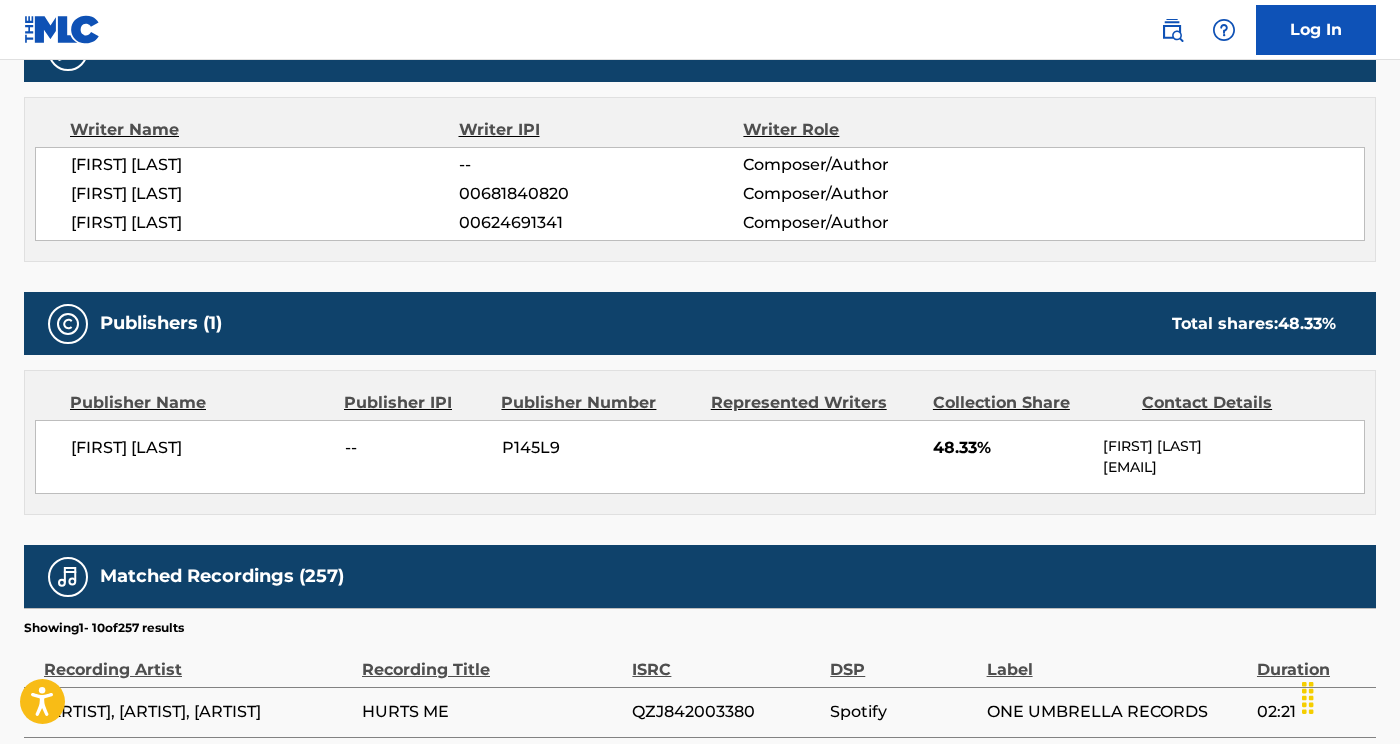 click on "[FIRST] [LAST] Composer/Author" at bounding box center [717, 194] 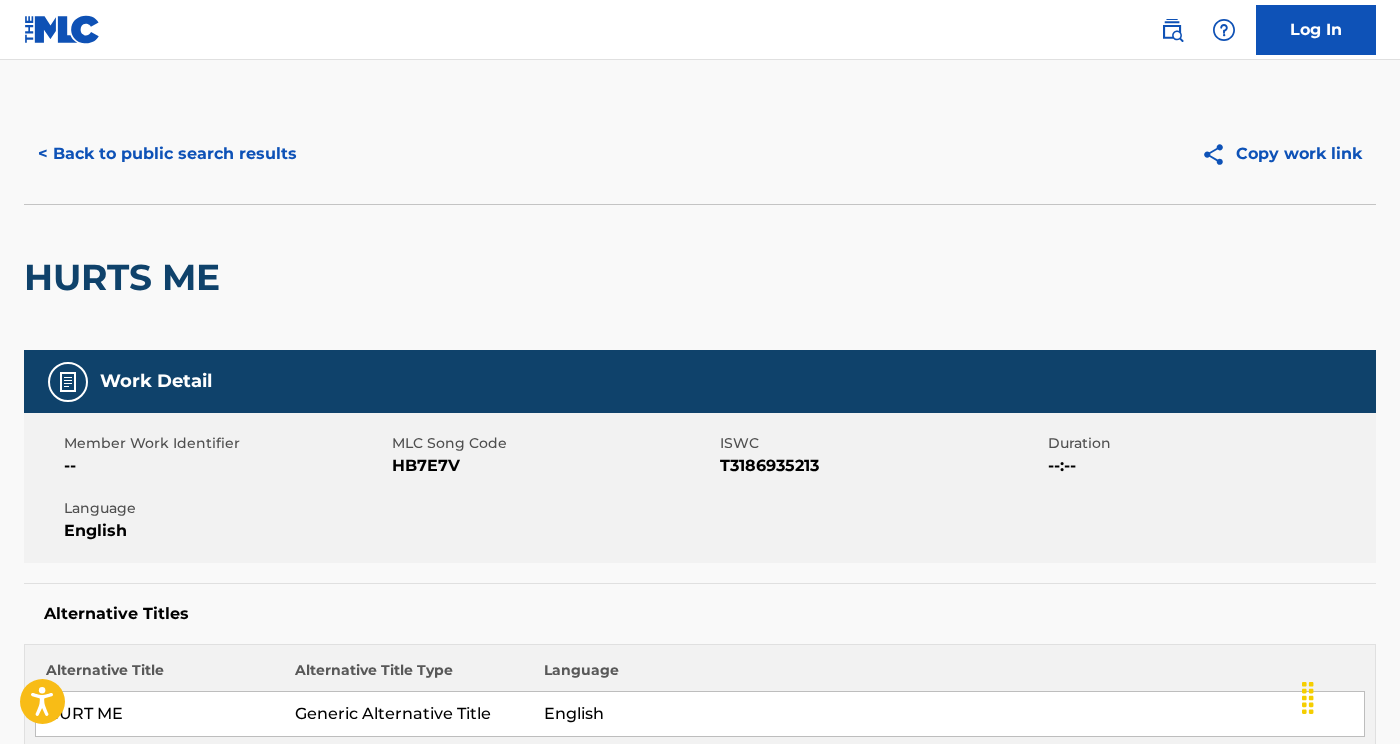 scroll, scrollTop: 0, scrollLeft: 0, axis: both 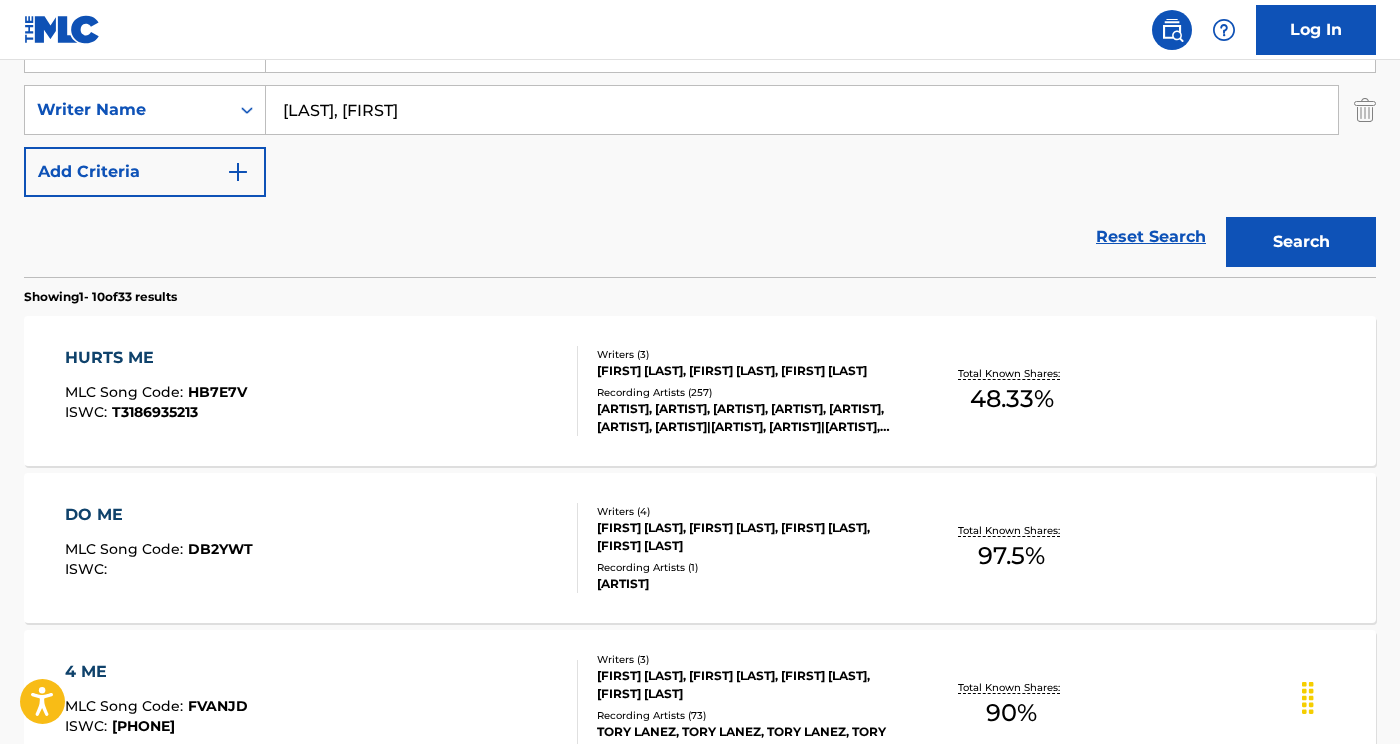 click on "48.33 %" at bounding box center (1012, 399) 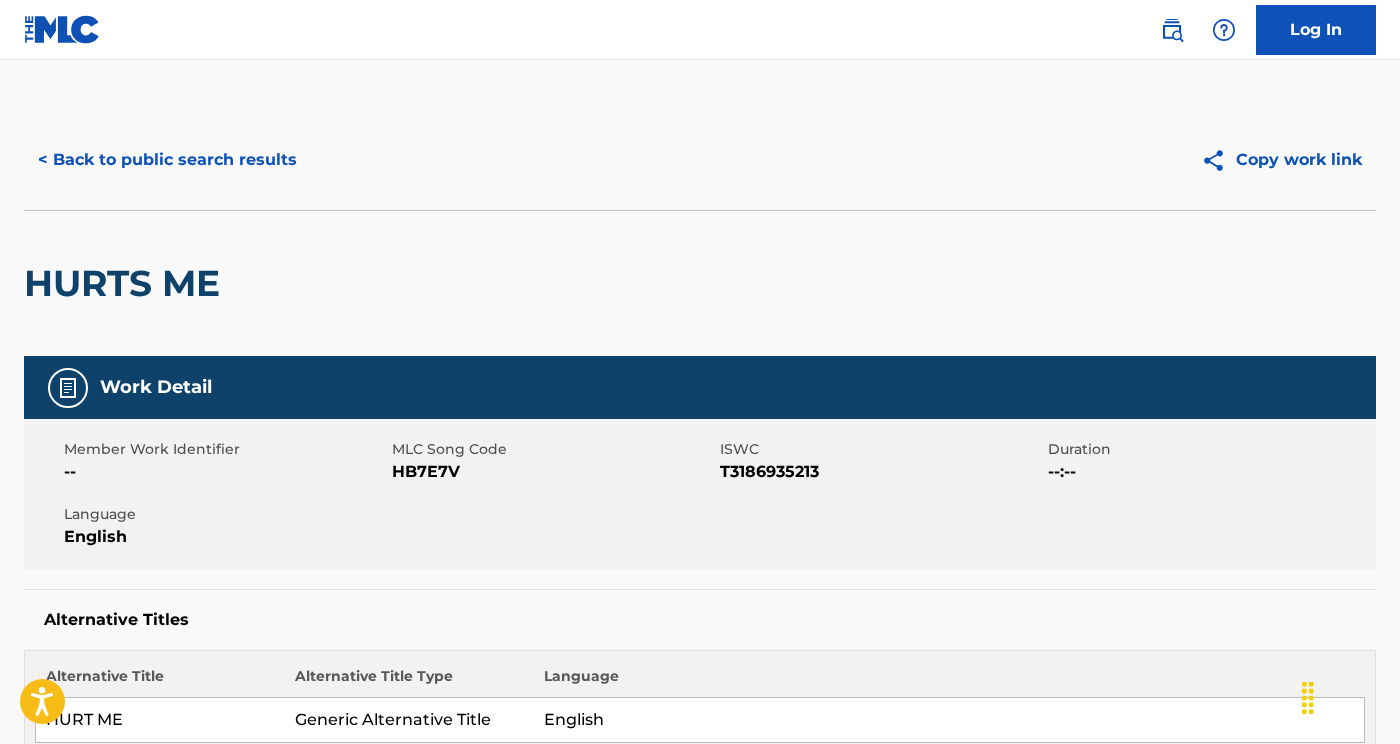 click on "HURTS ME" at bounding box center [700, 283] 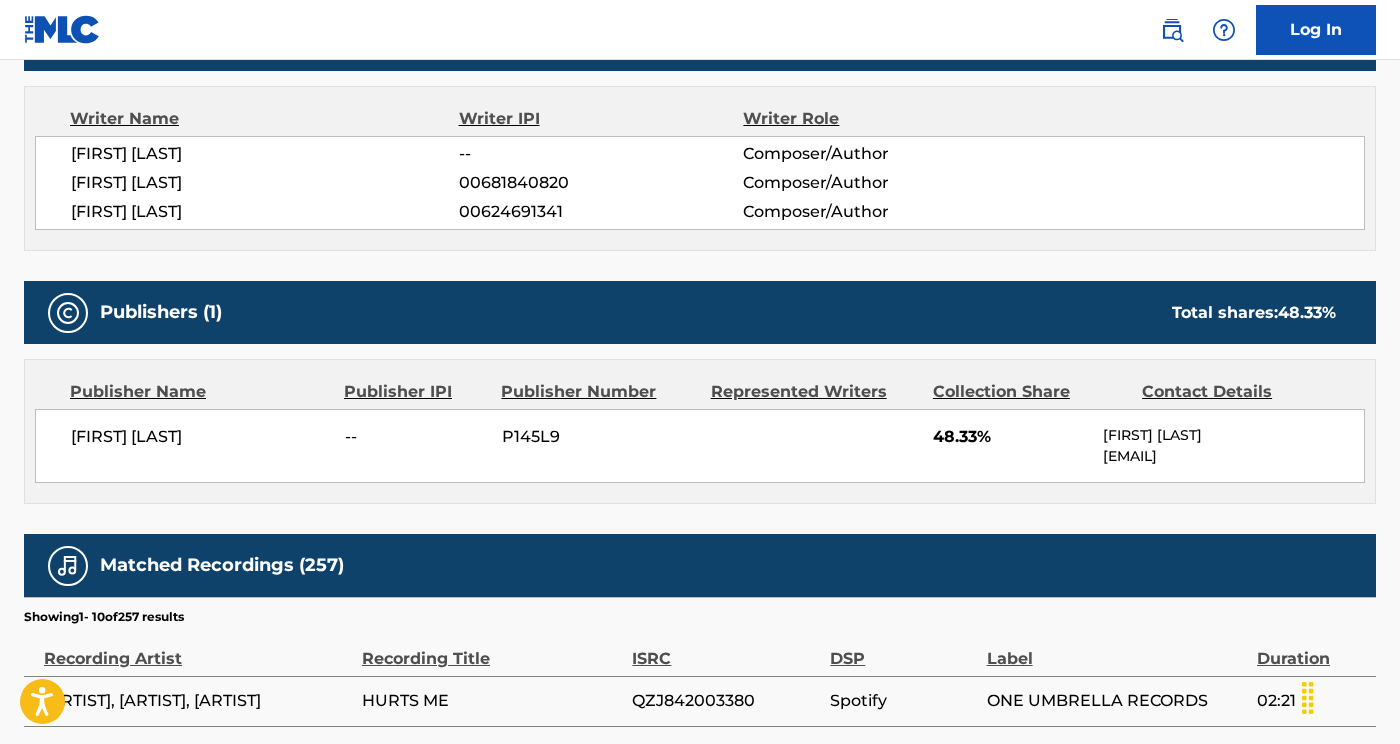 scroll, scrollTop: 840, scrollLeft: 0, axis: vertical 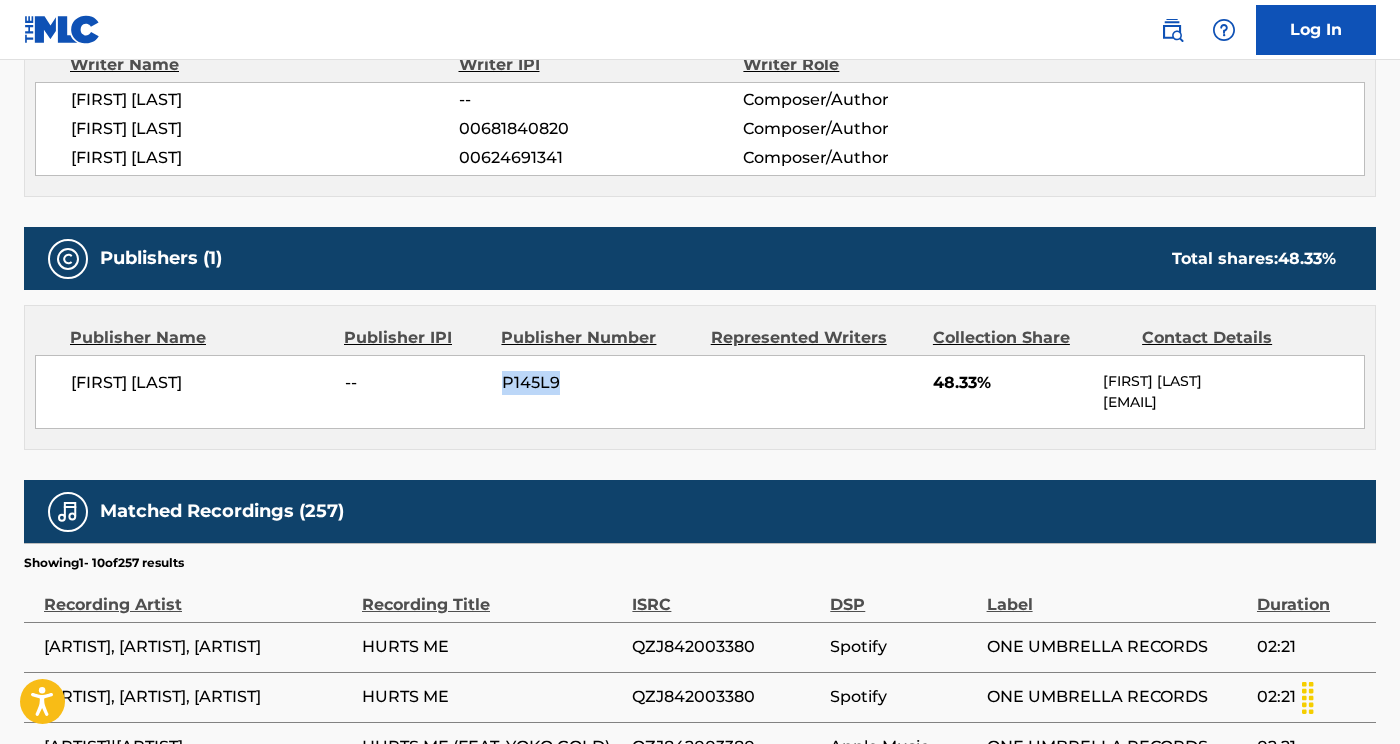 drag, startPoint x: 575, startPoint y: 386, endPoint x: 490, endPoint y: 377, distance: 85.47514 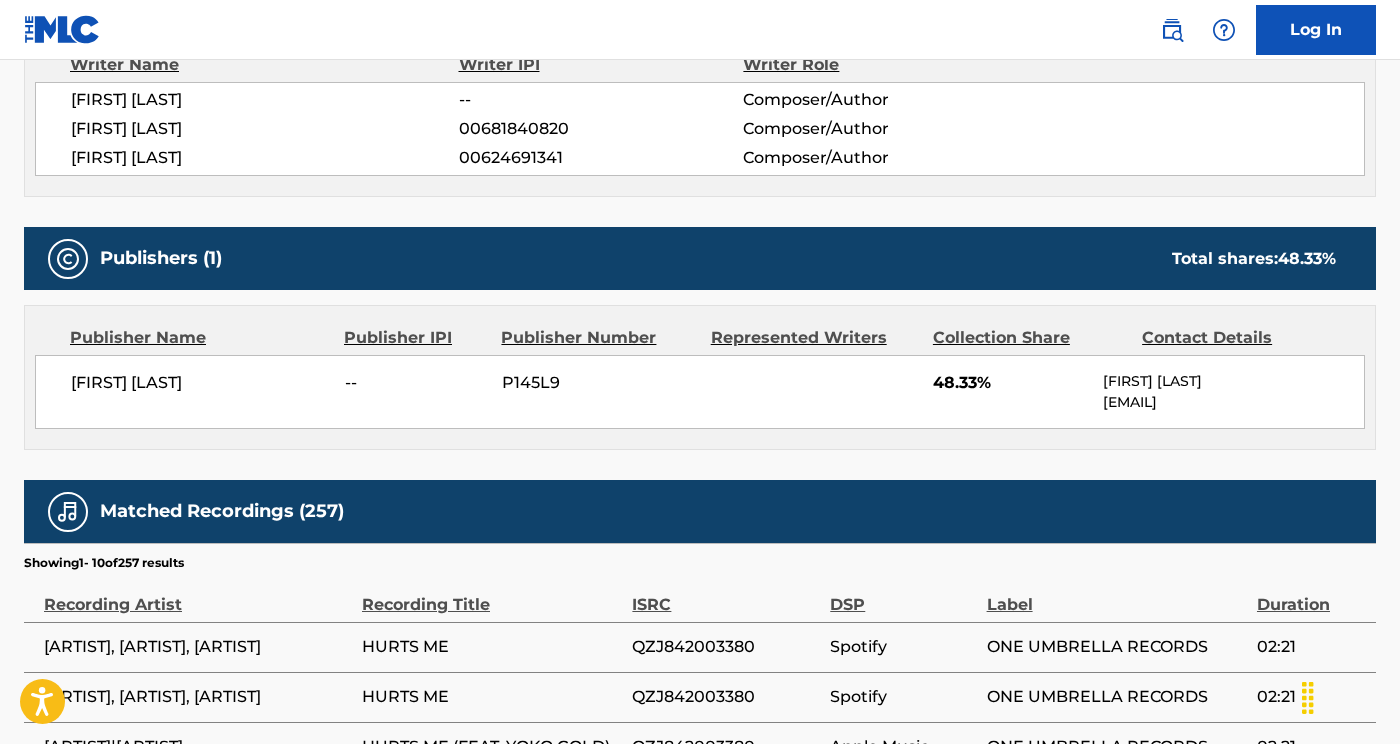 scroll, scrollTop: 422, scrollLeft: 0, axis: vertical 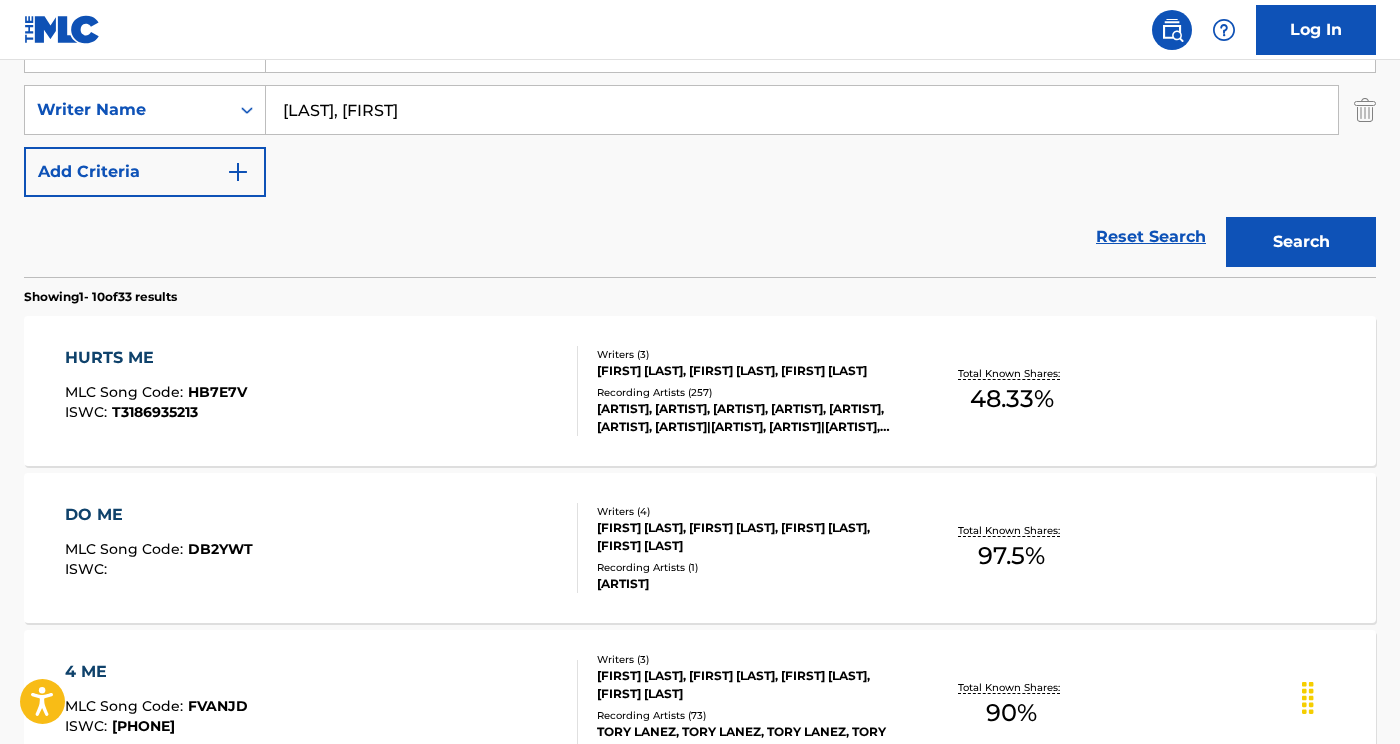click on "Work Title hurts me Writer Name [LAST], [FIRST] Add Criteria" at bounding box center [700, 110] 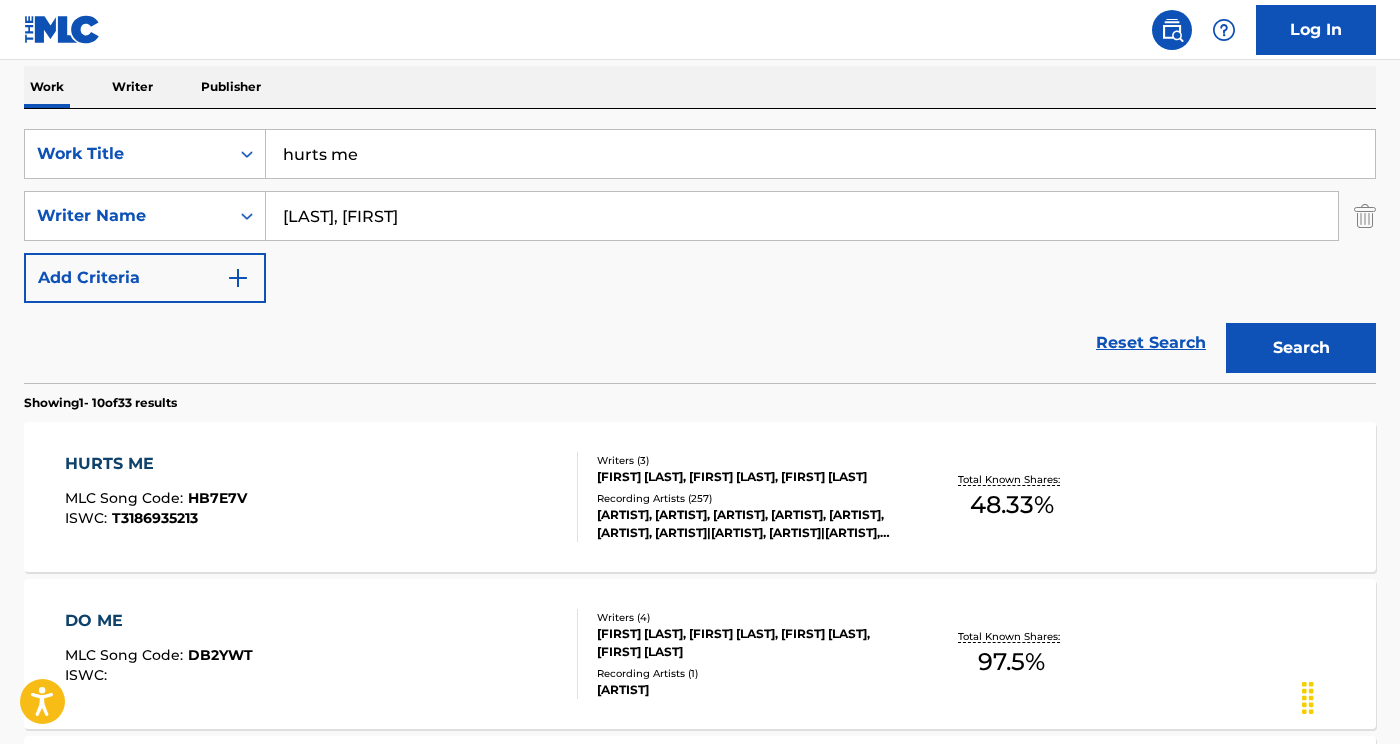 scroll, scrollTop: 262, scrollLeft: 0, axis: vertical 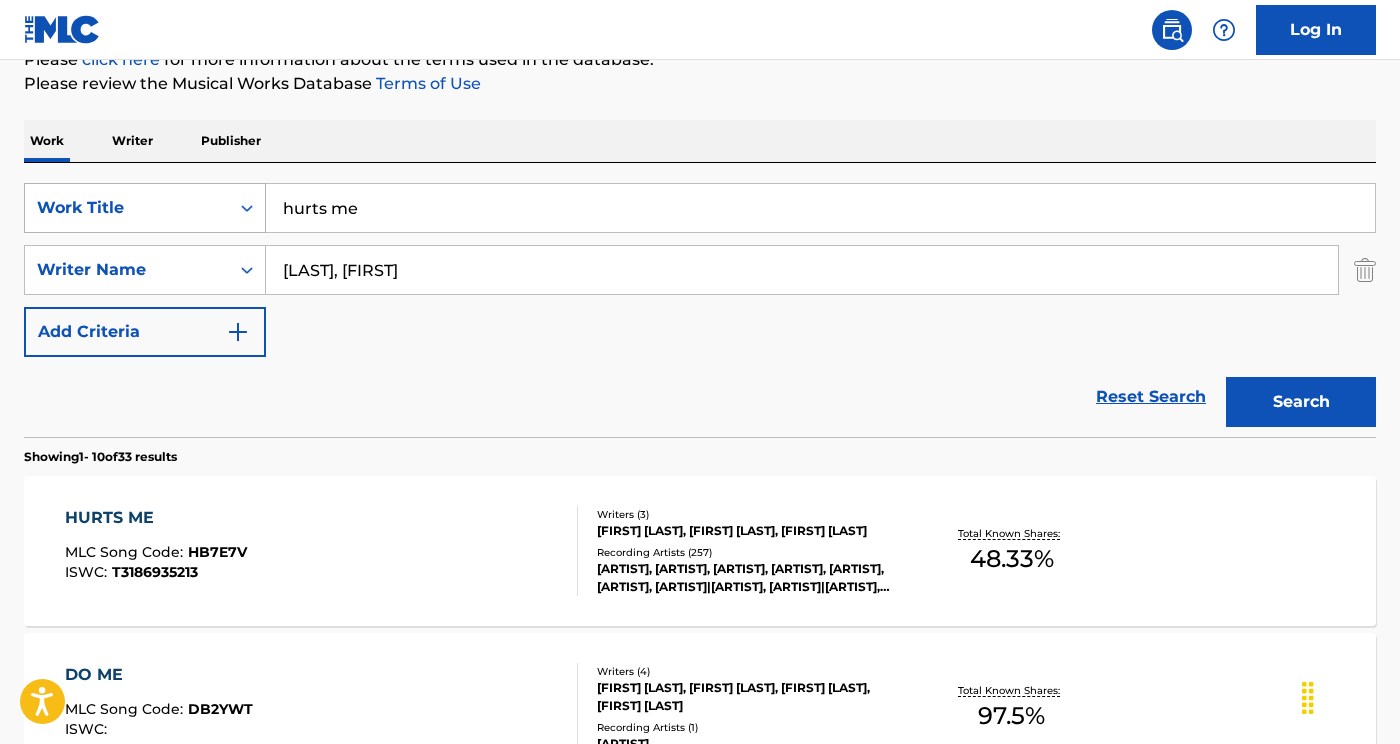 click 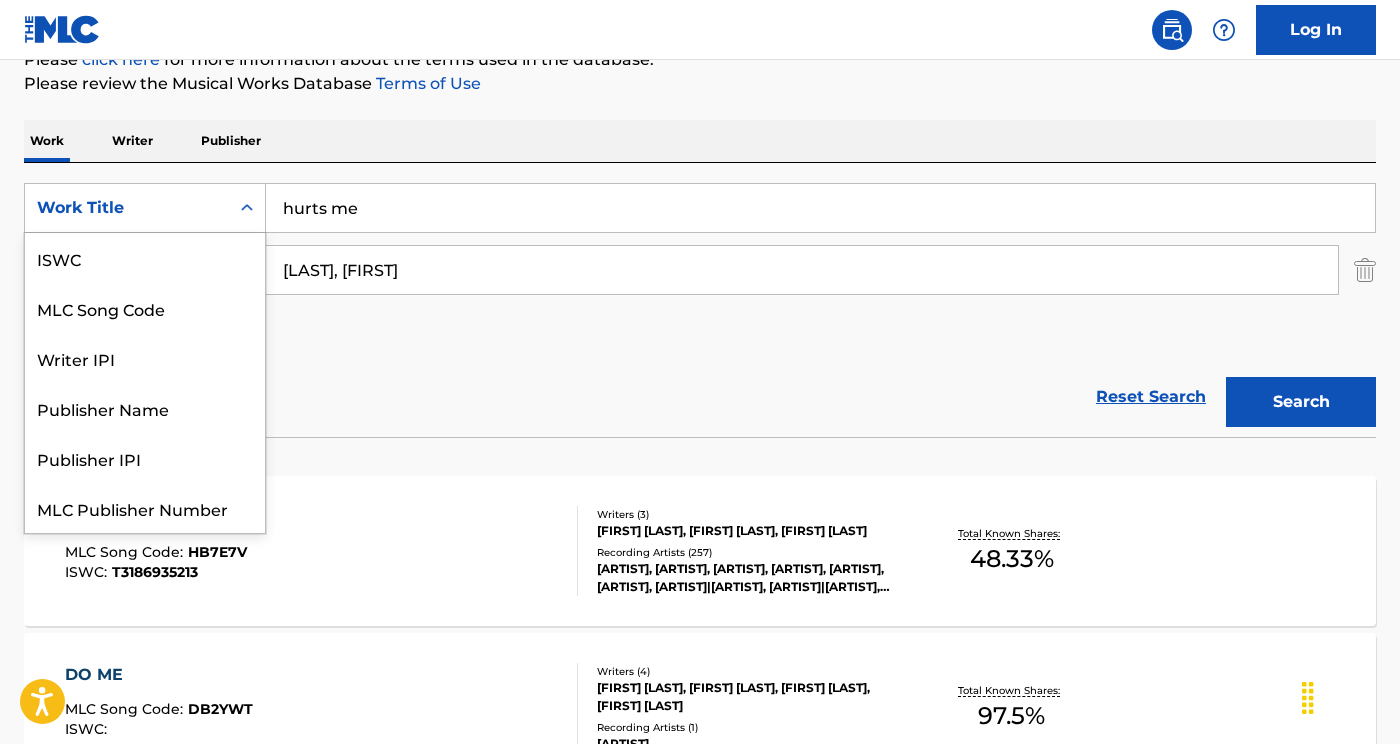 scroll, scrollTop: 50, scrollLeft: 0, axis: vertical 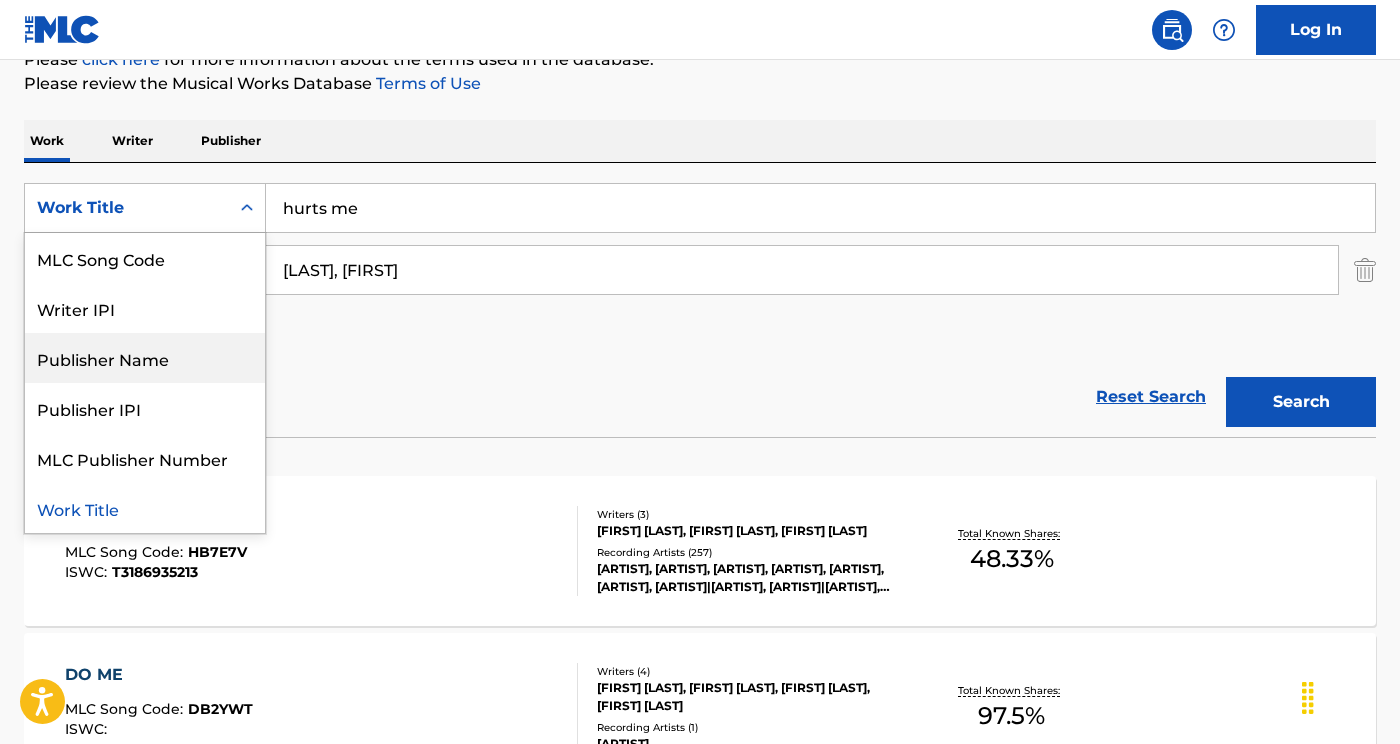click on "Publisher Name" at bounding box center (145, 358) 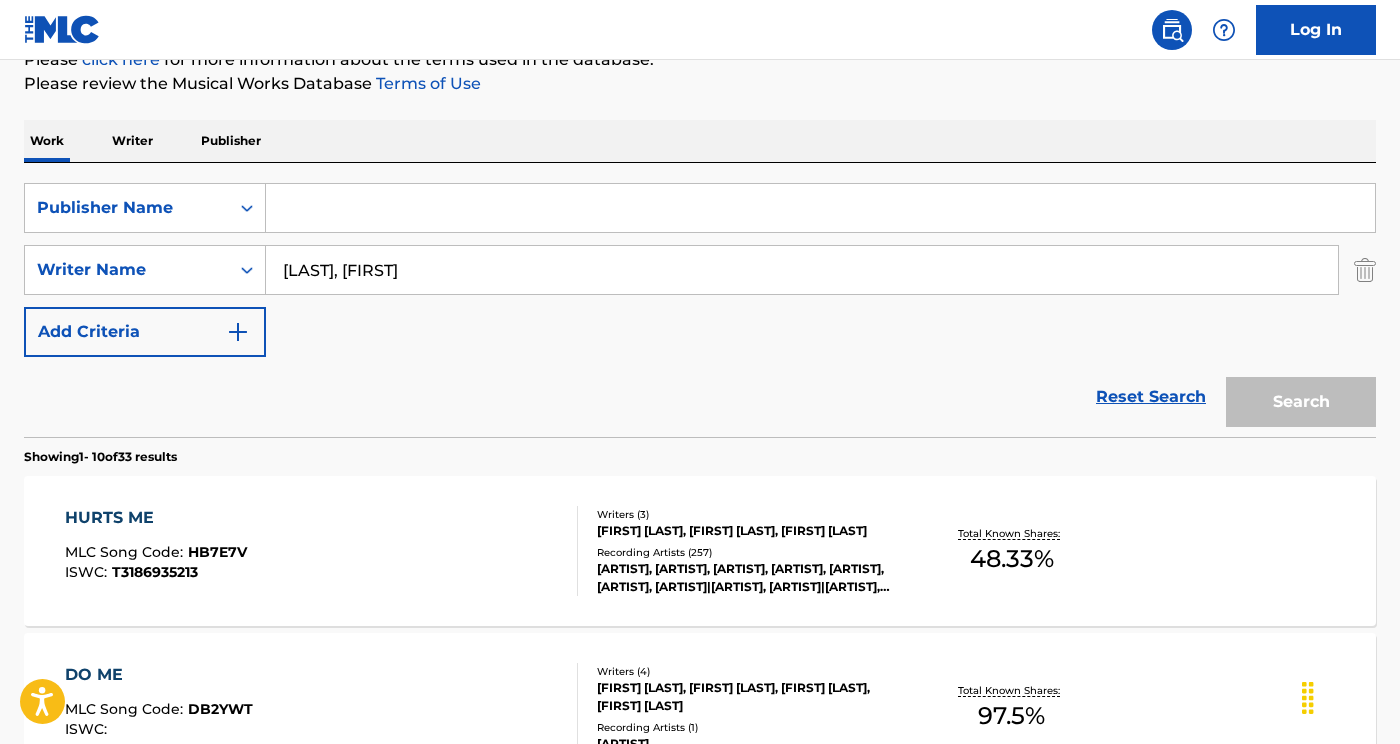 click at bounding box center (820, 208) 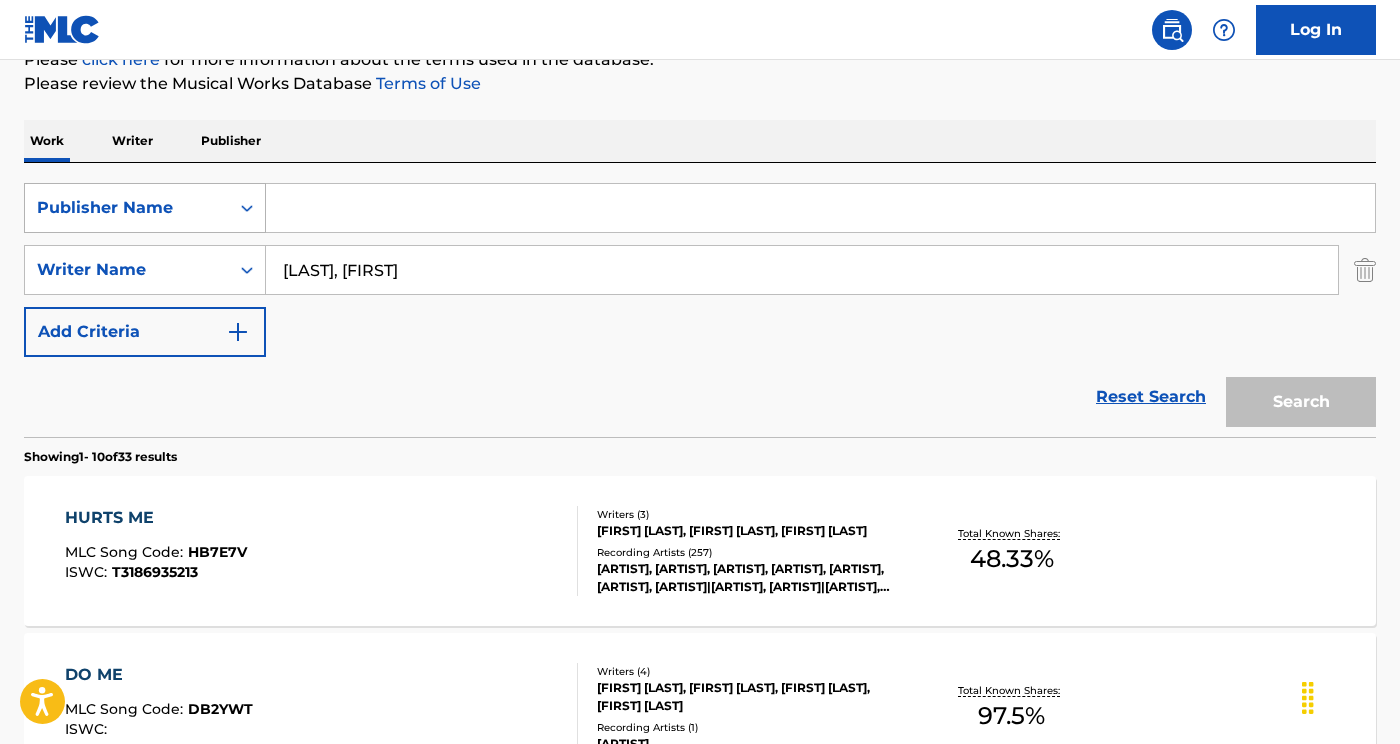 click 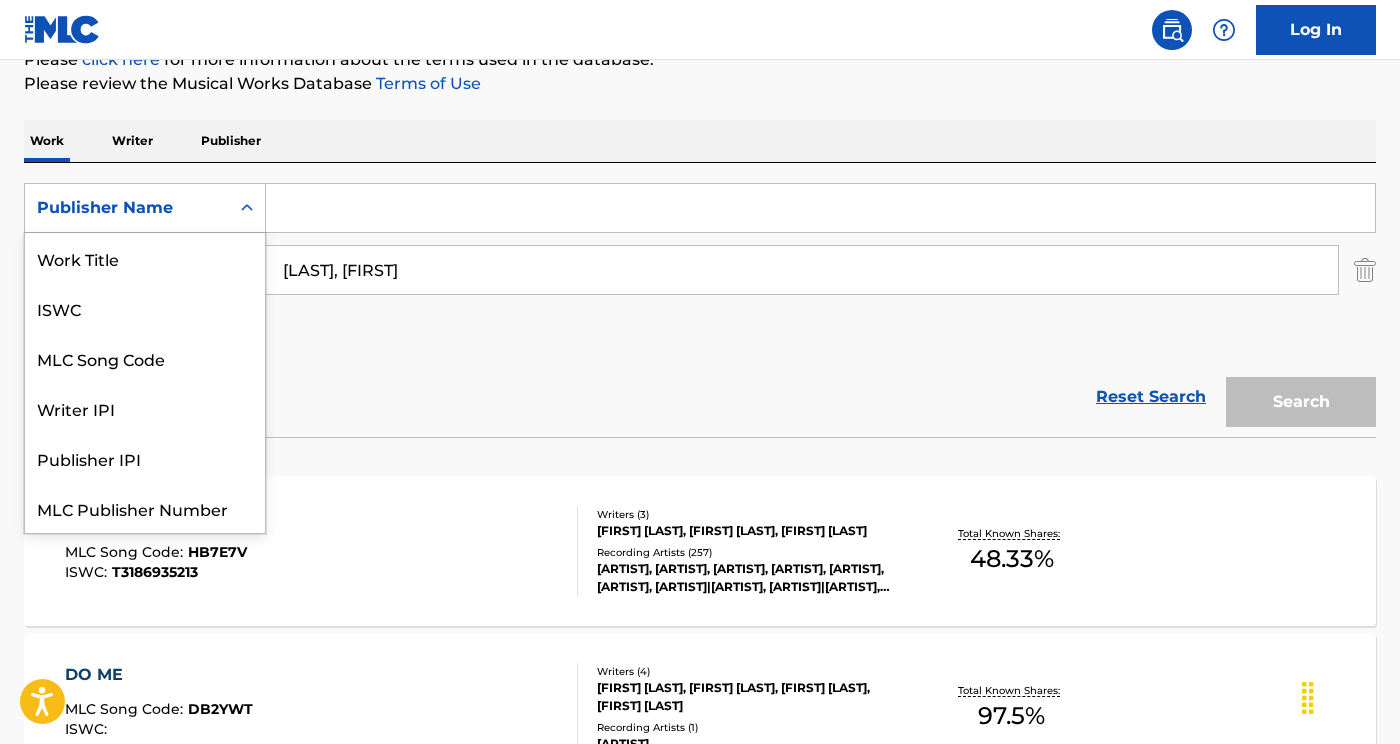 scroll, scrollTop: 50, scrollLeft: 0, axis: vertical 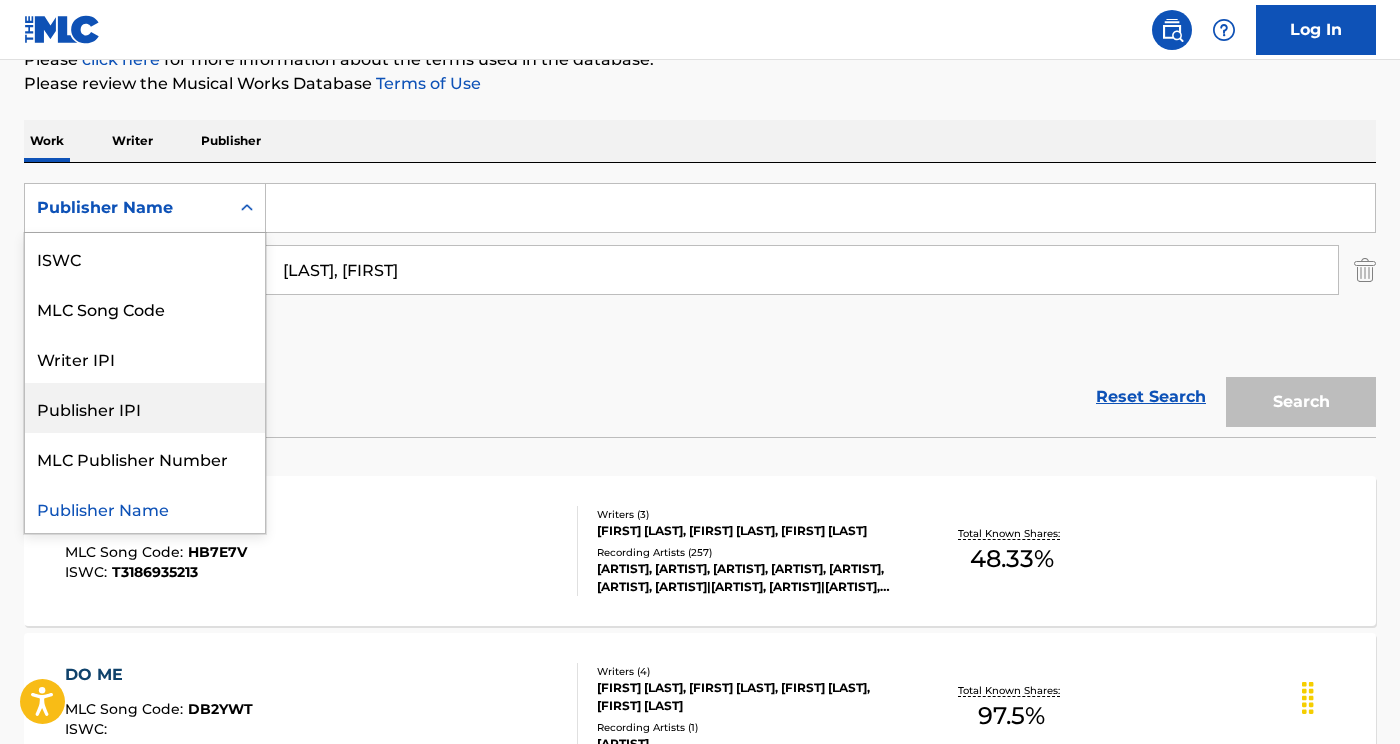 click on "Publisher IPI" at bounding box center (145, 408) 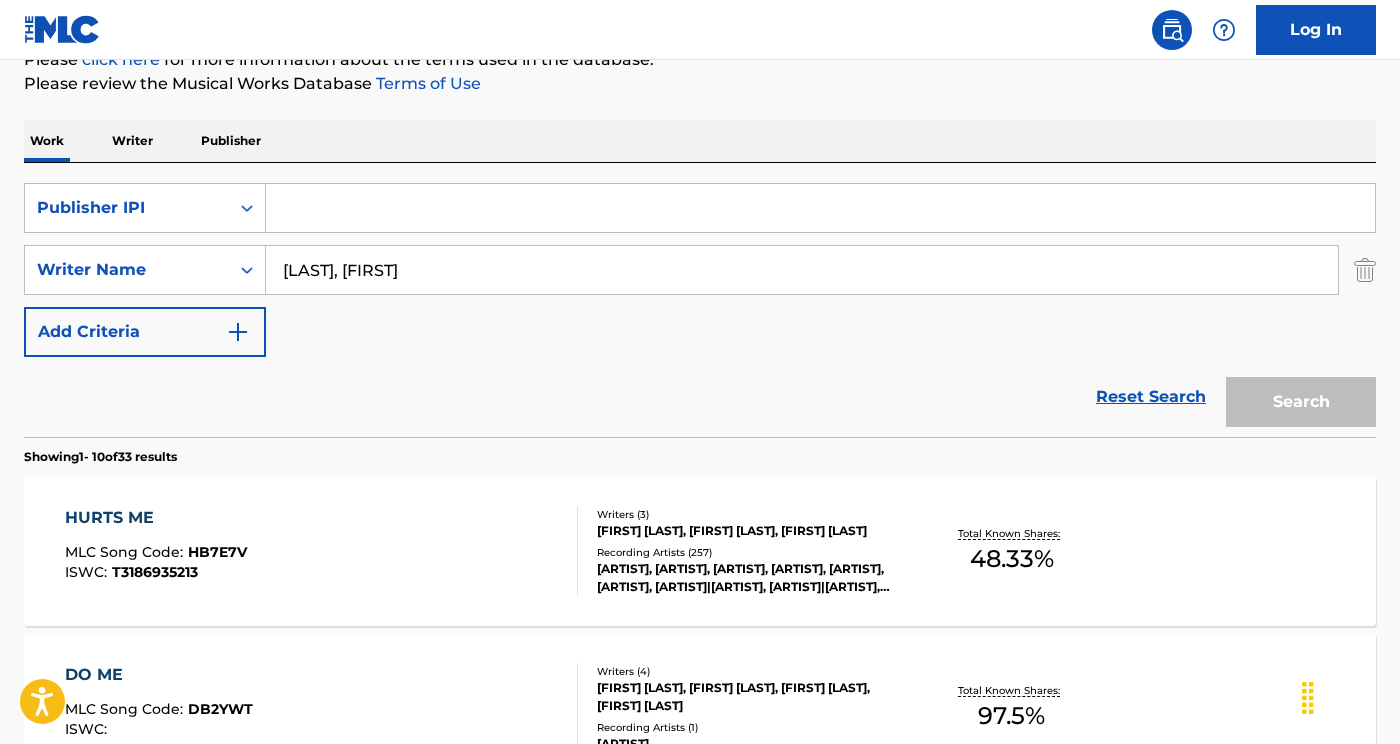 click at bounding box center (820, 208) 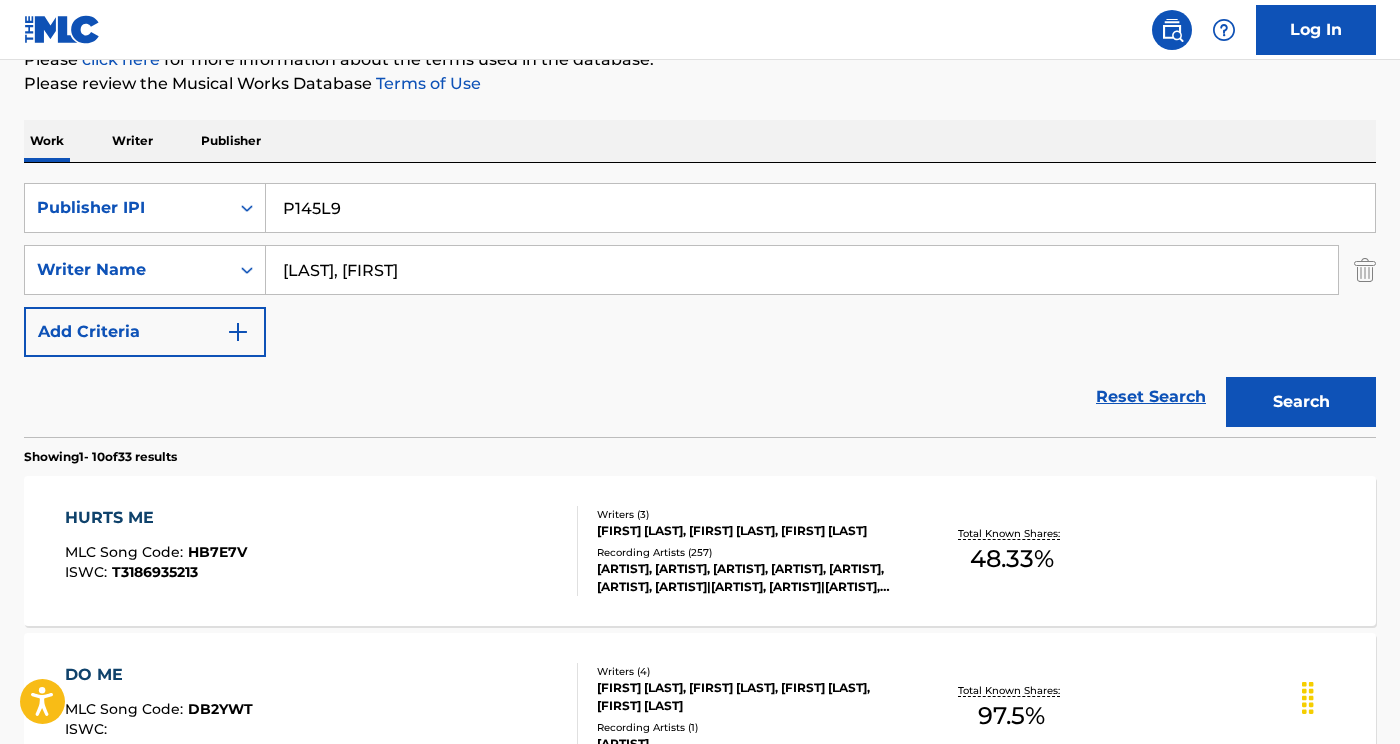 type on "P145L9" 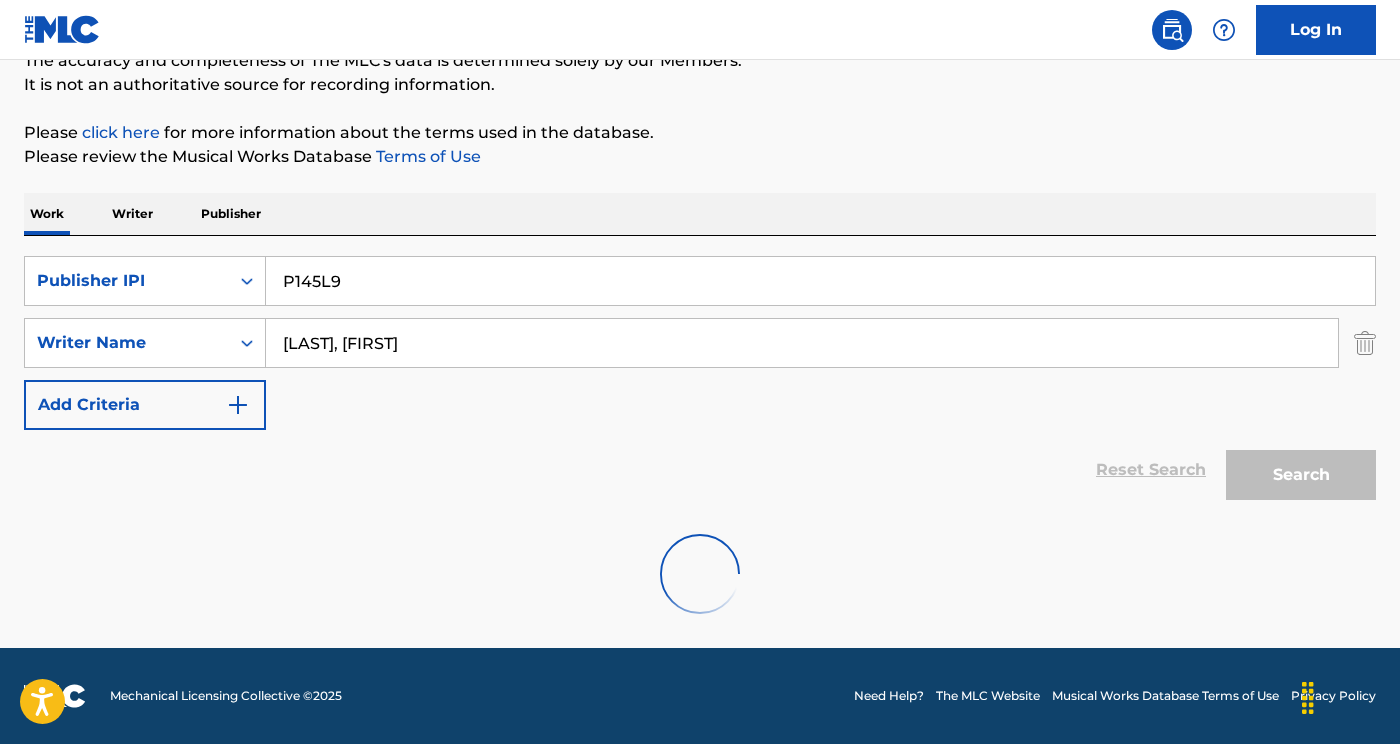 scroll, scrollTop: 124, scrollLeft: 0, axis: vertical 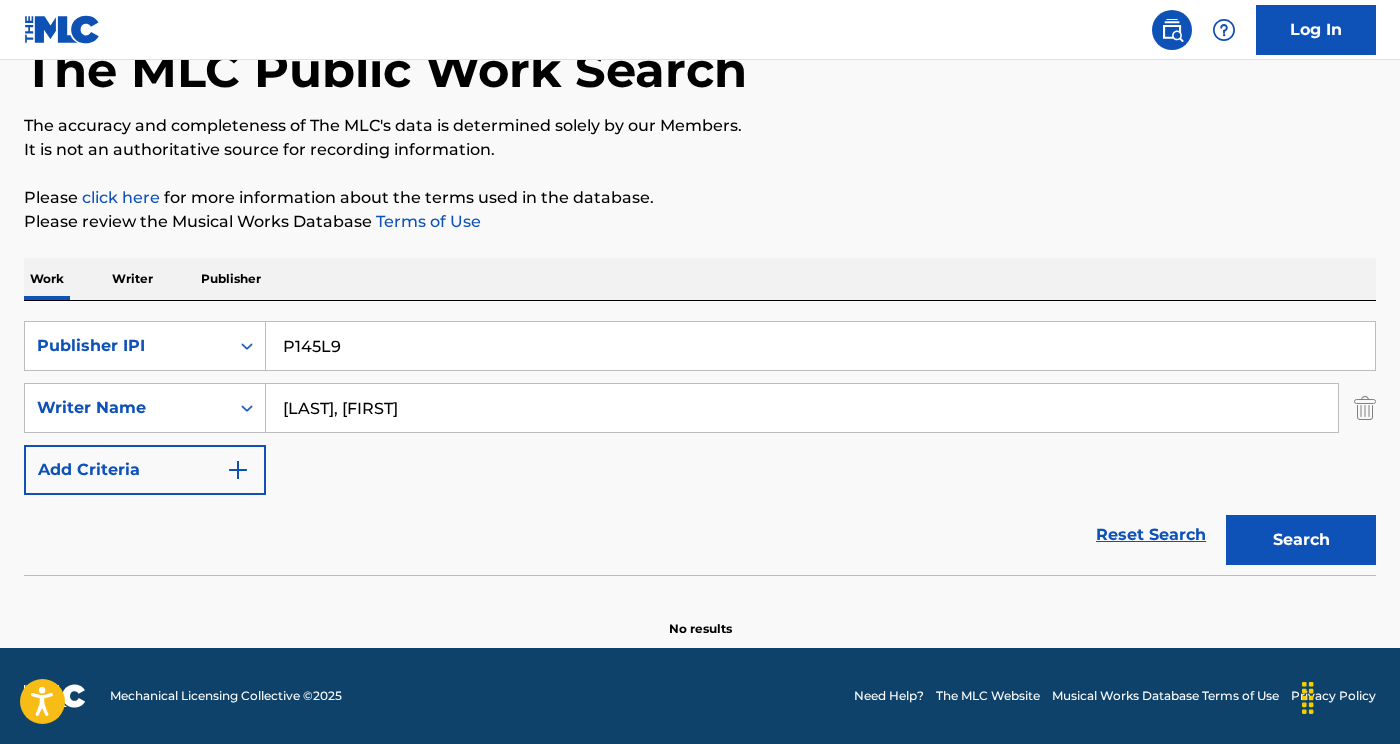 click on "[LAST], [FIRST]" at bounding box center [802, 408] 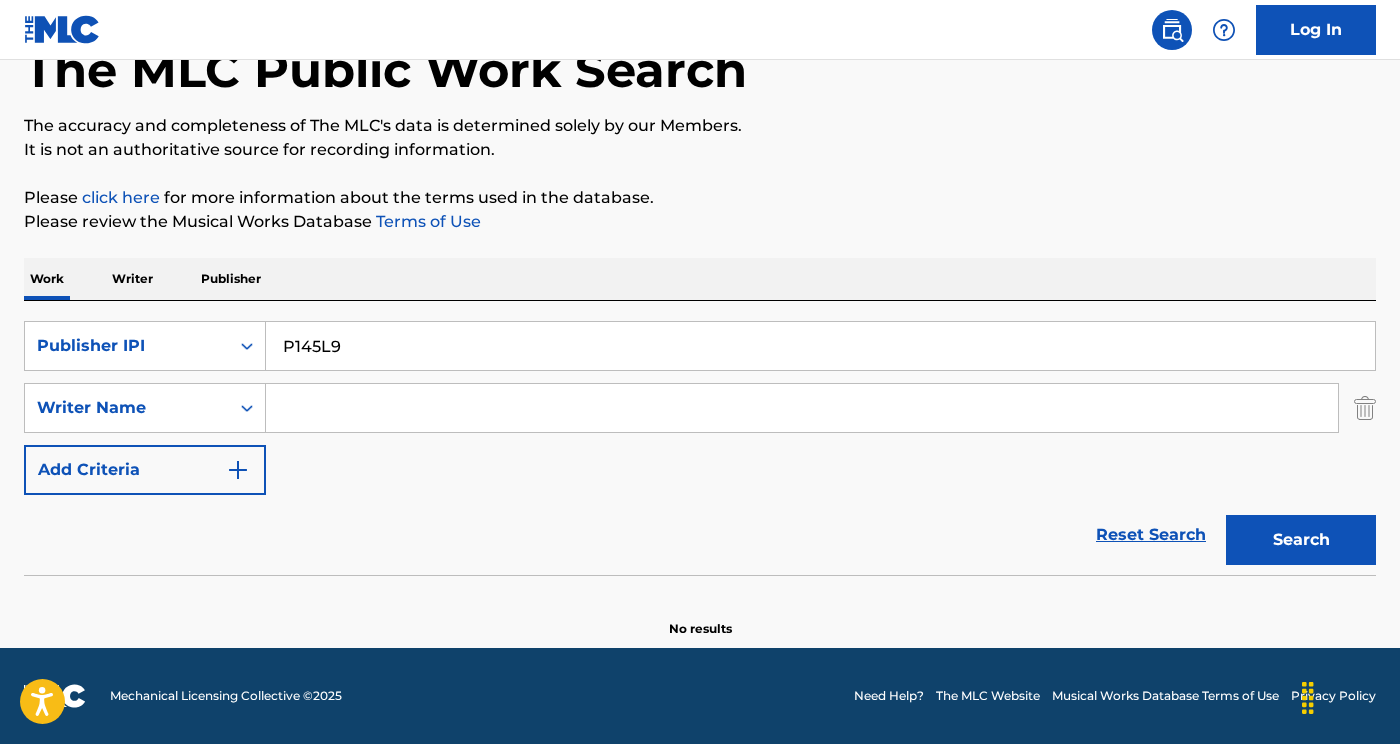 click on "Search" at bounding box center (1301, 540) 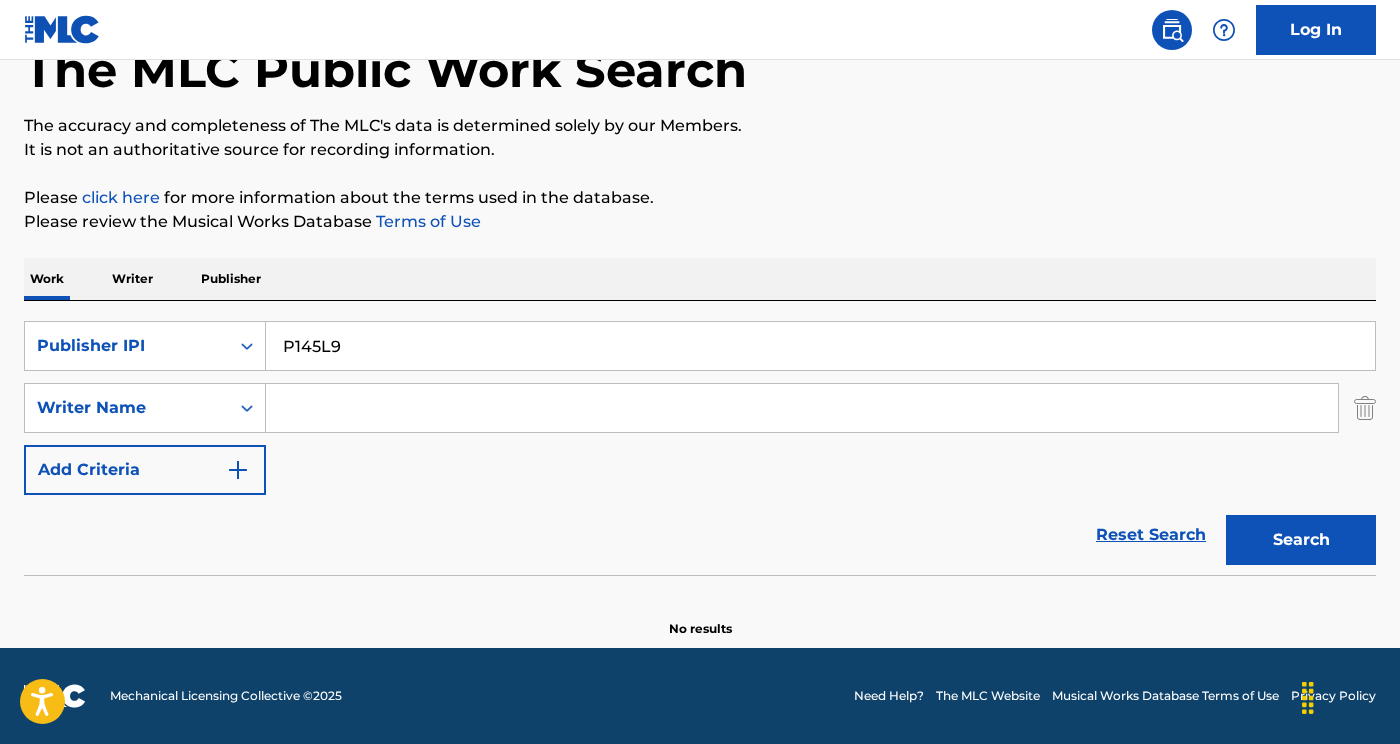 click at bounding box center (802, 408) 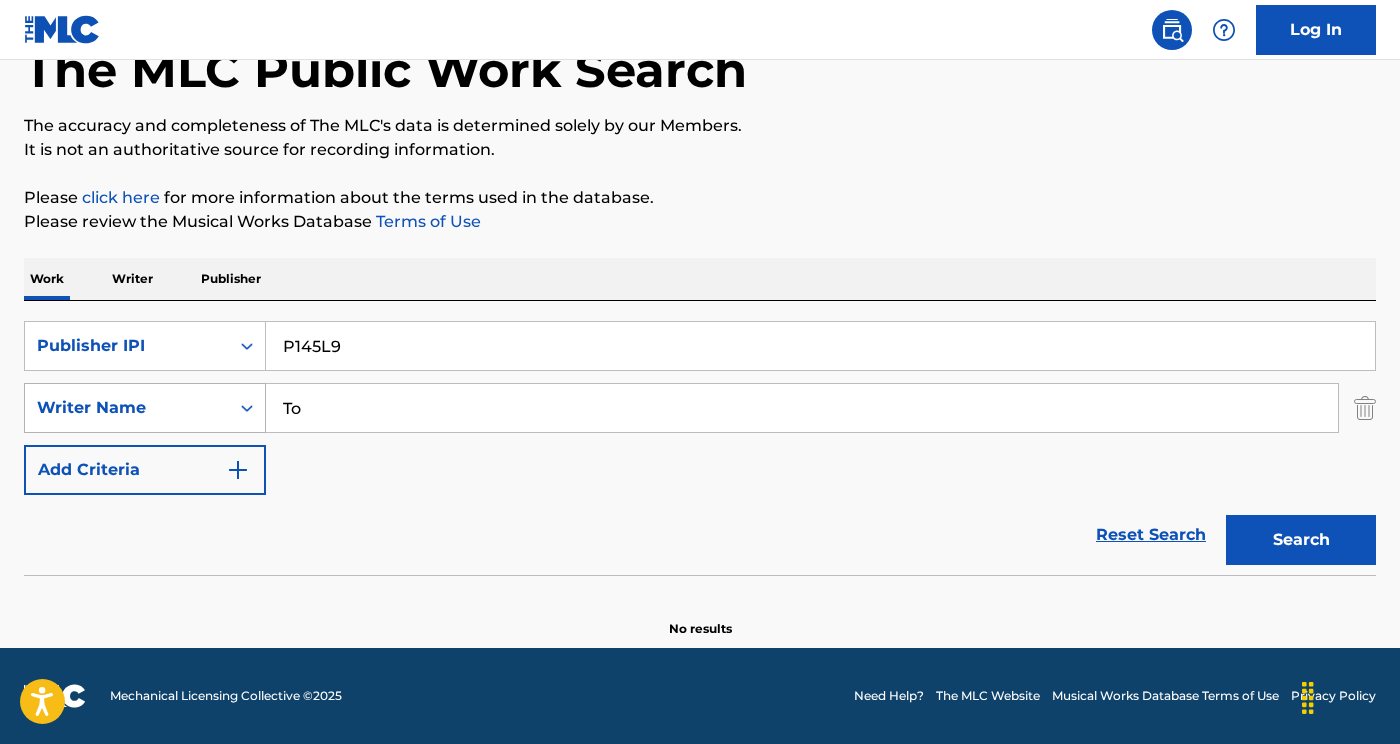 type on "To" 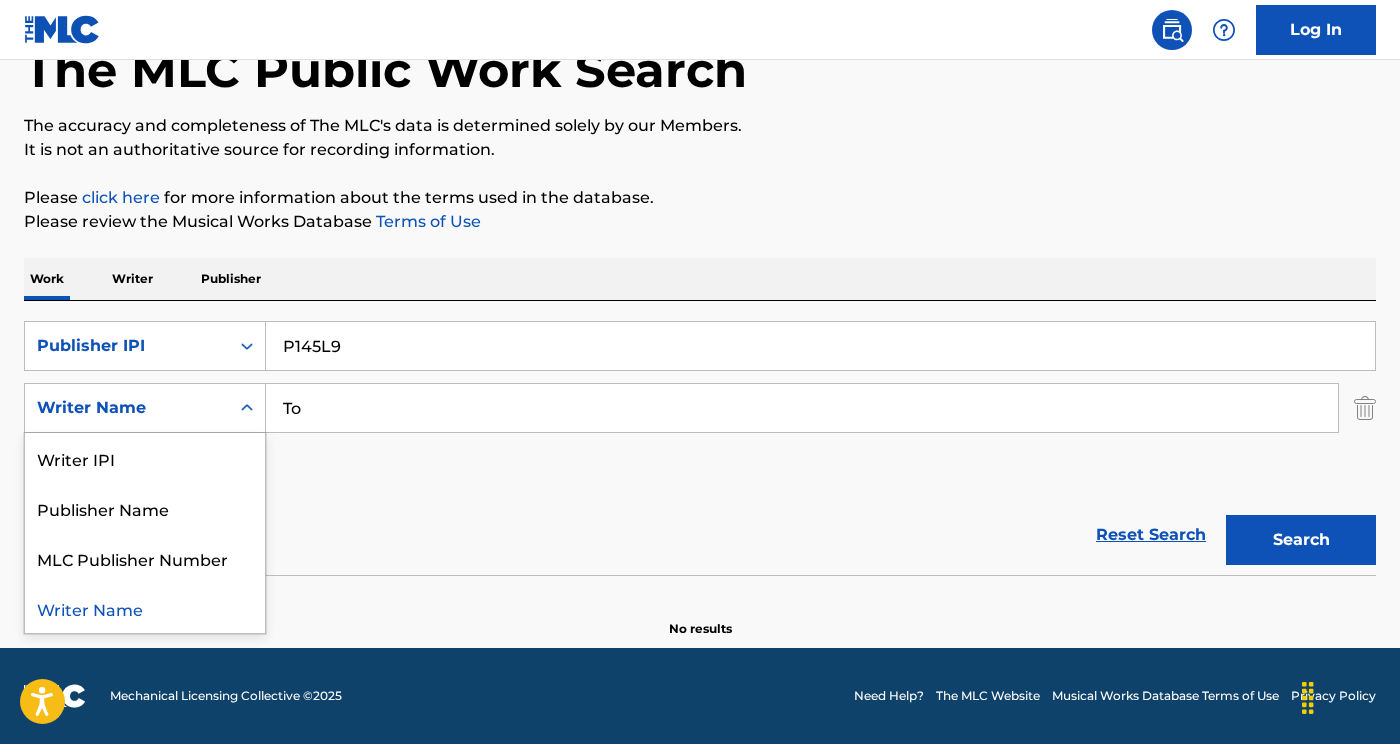 click on "Writer Name" at bounding box center [127, 408] 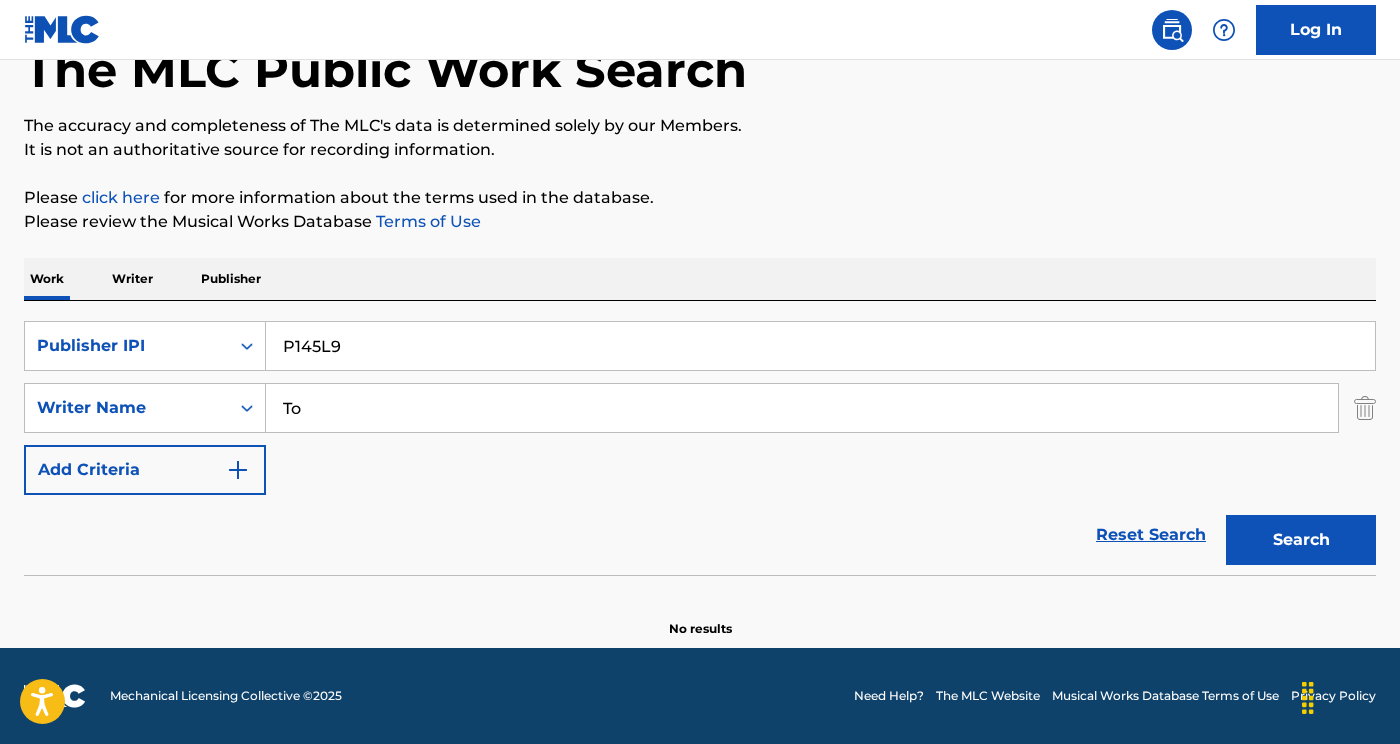 click on "To" at bounding box center (802, 408) 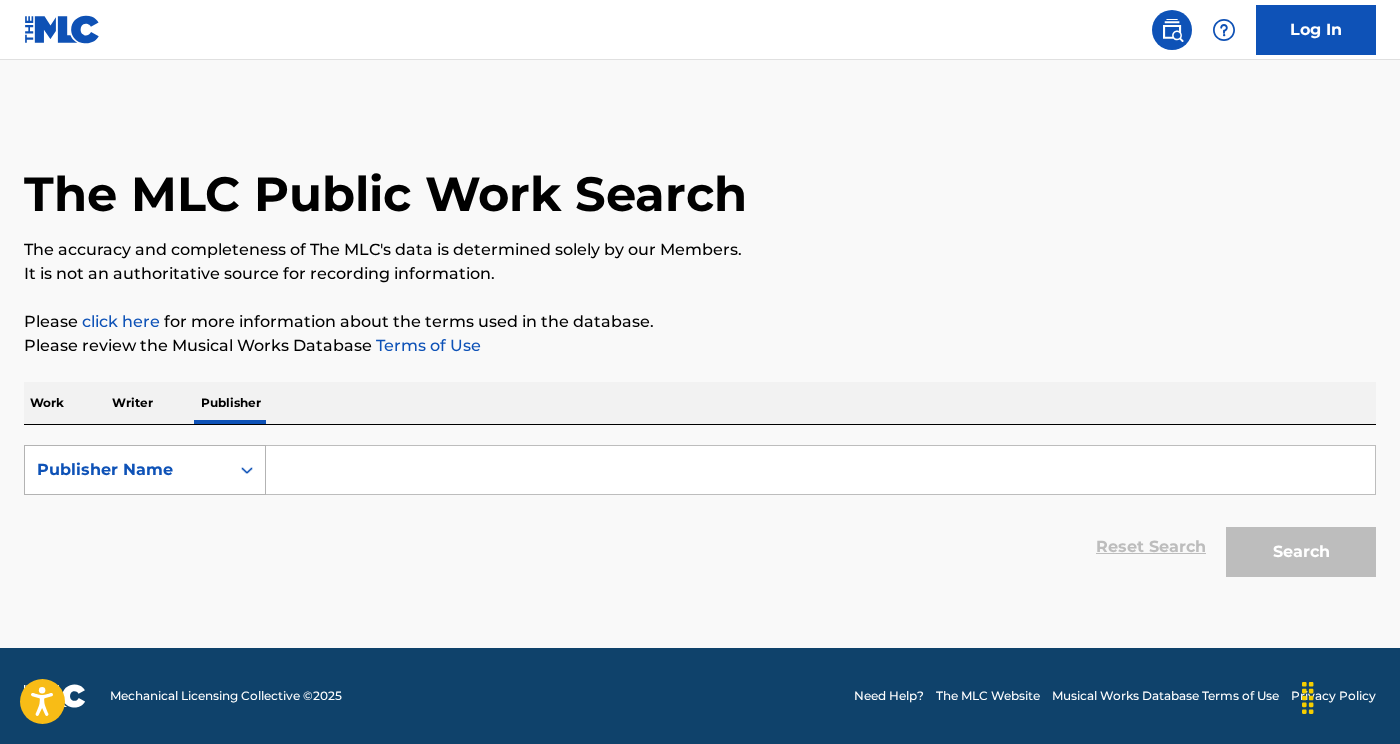 click on "Publisher Name" at bounding box center (145, 470) 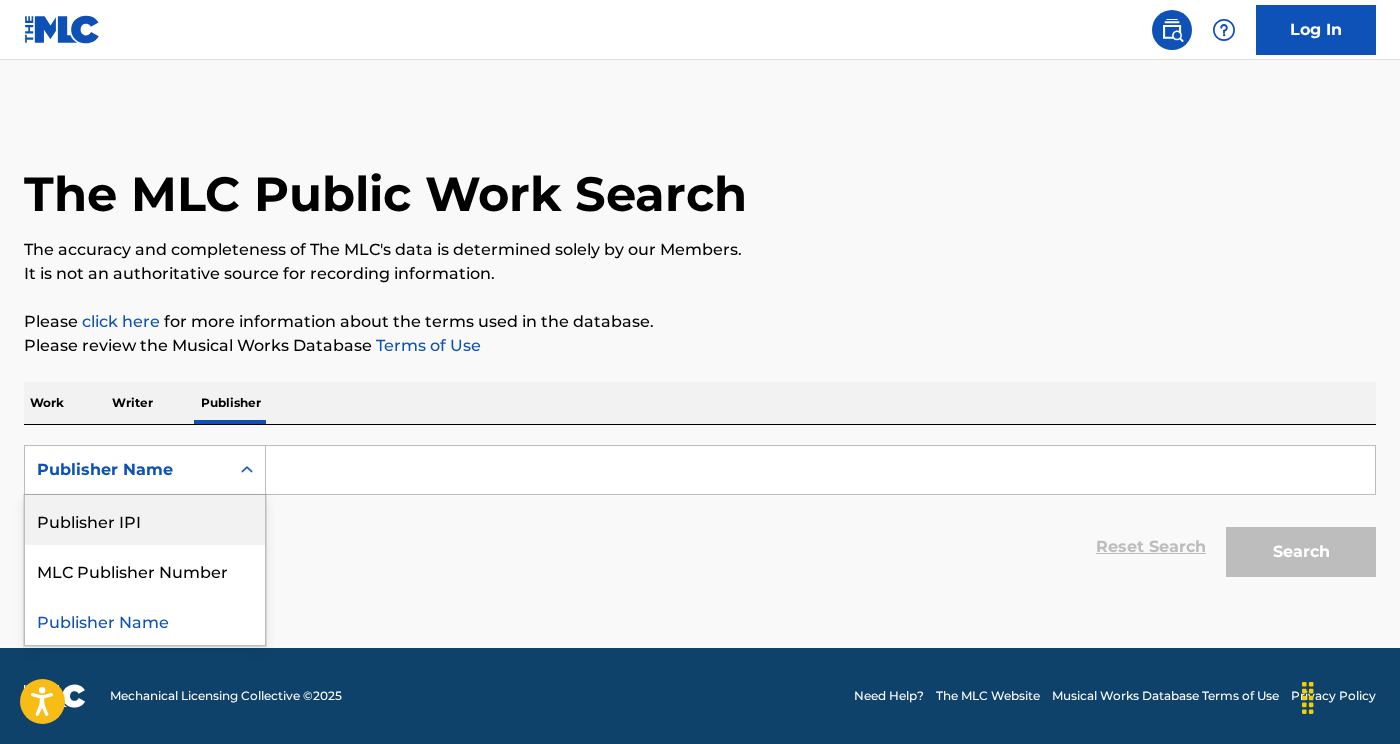 click on "Publisher IPI" at bounding box center [145, 520] 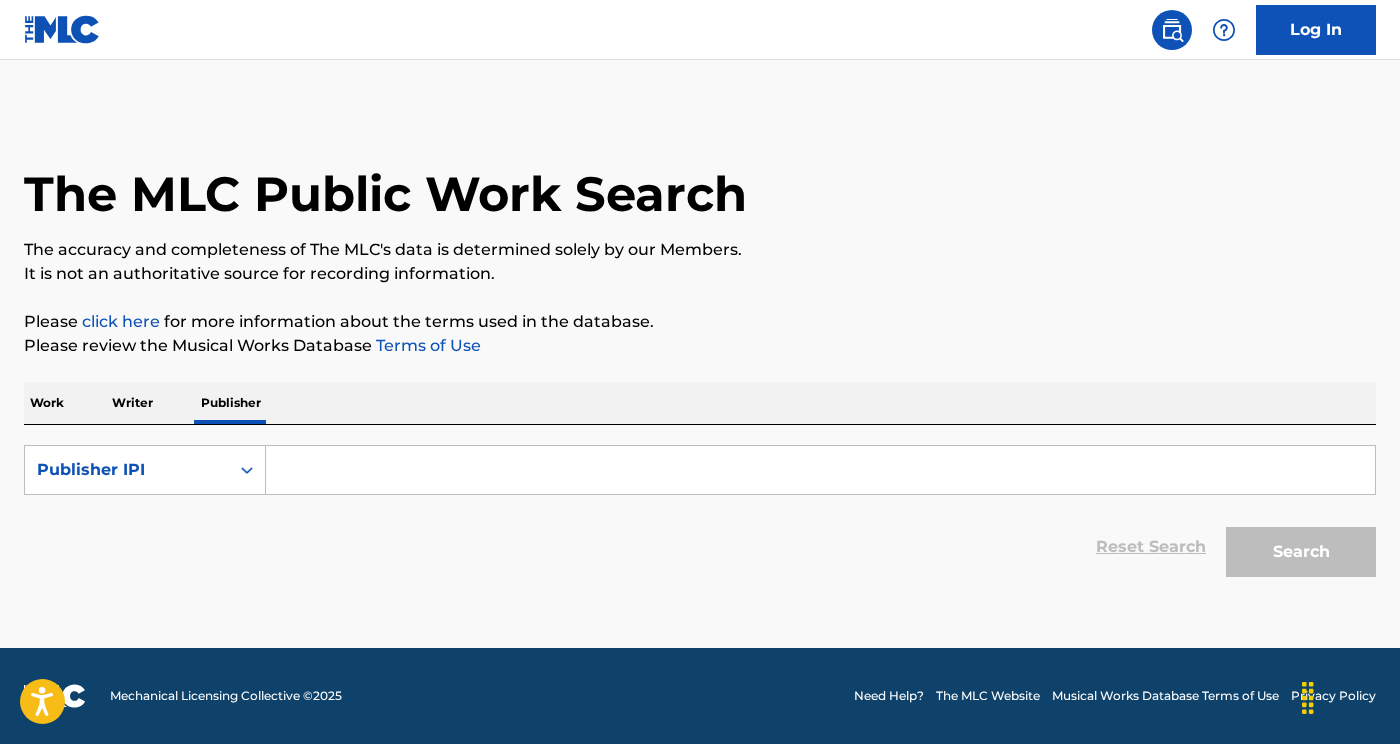 click at bounding box center (820, 470) 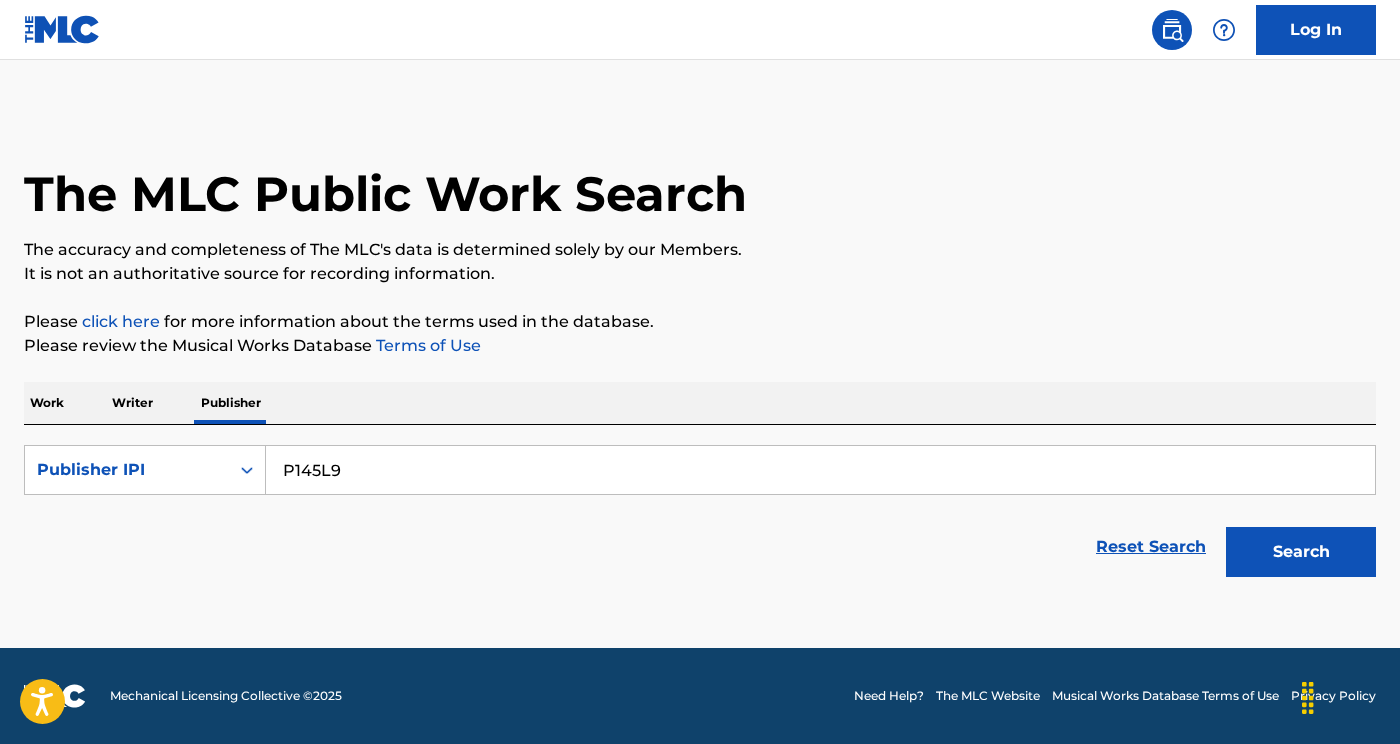 type on "P145L9" 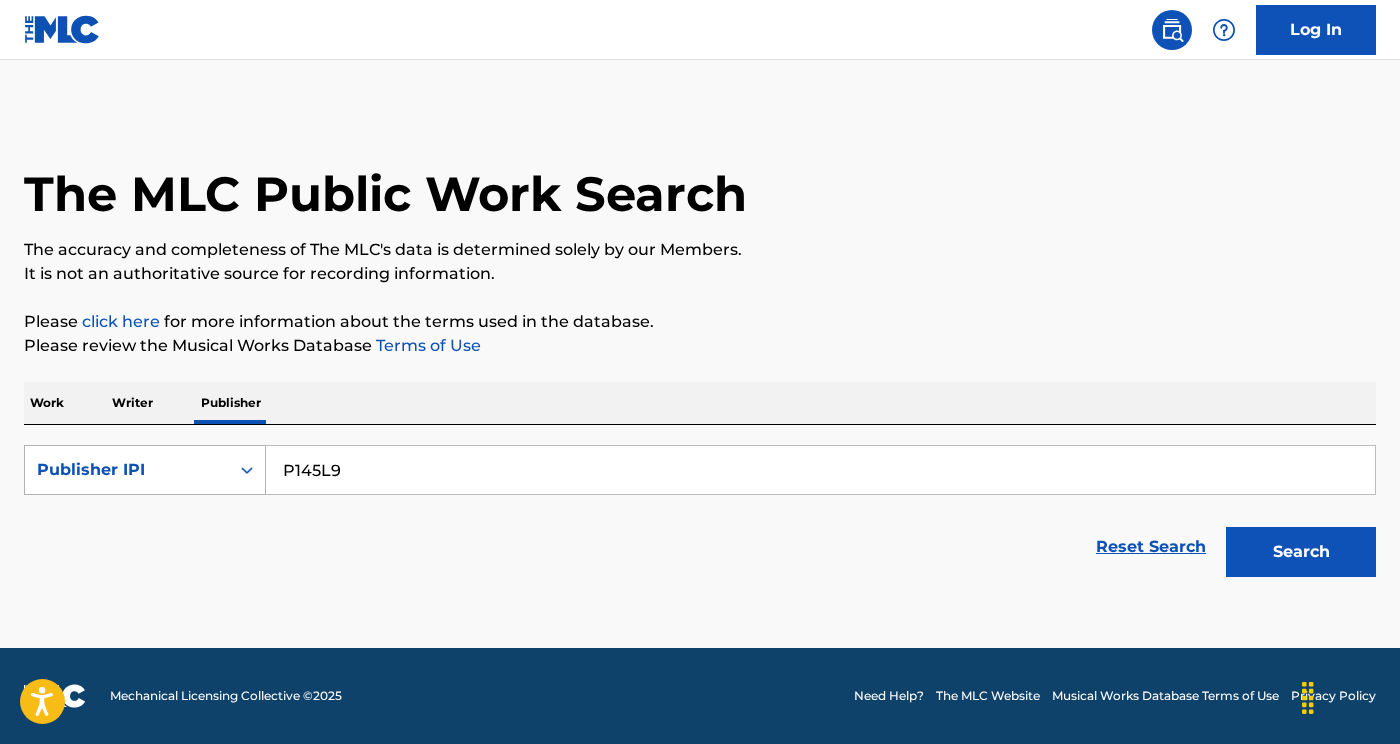 click 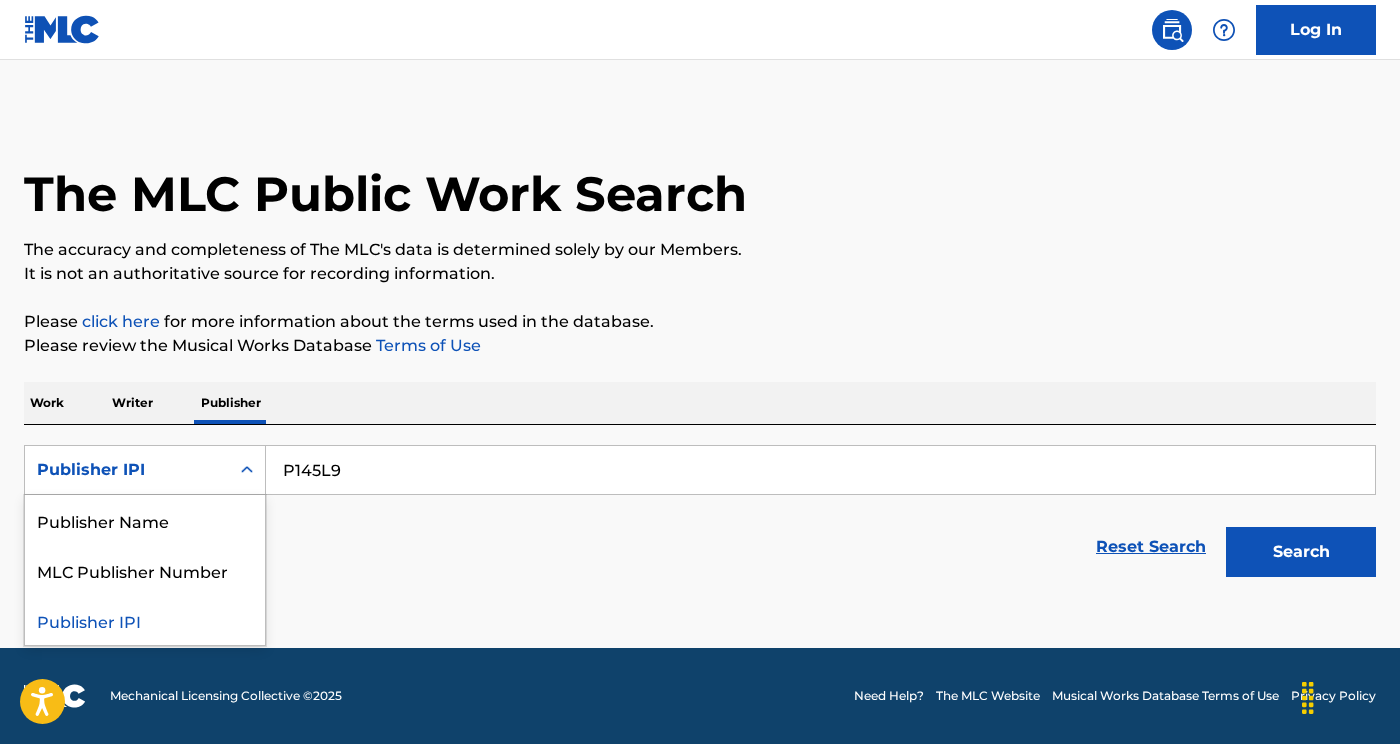 click on "Publisher IPI" at bounding box center (145, 620) 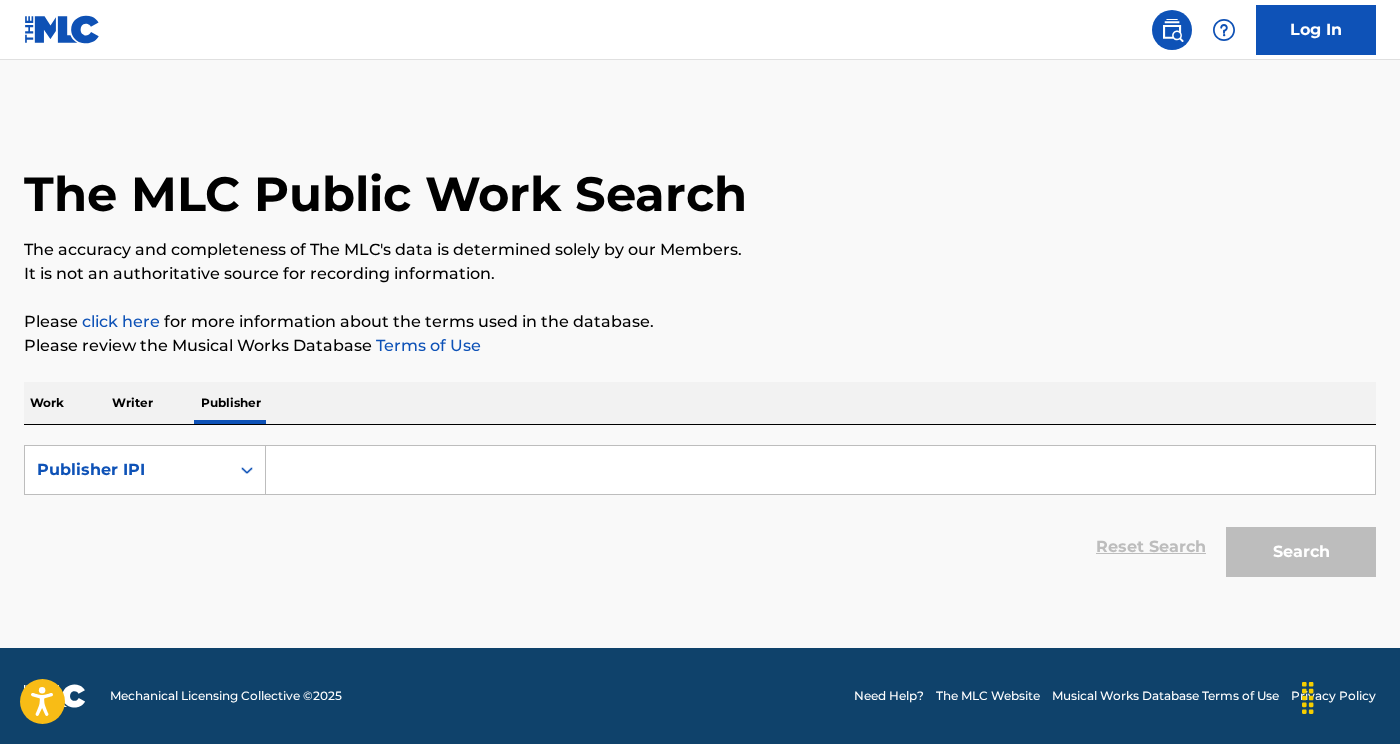 click at bounding box center (820, 470) 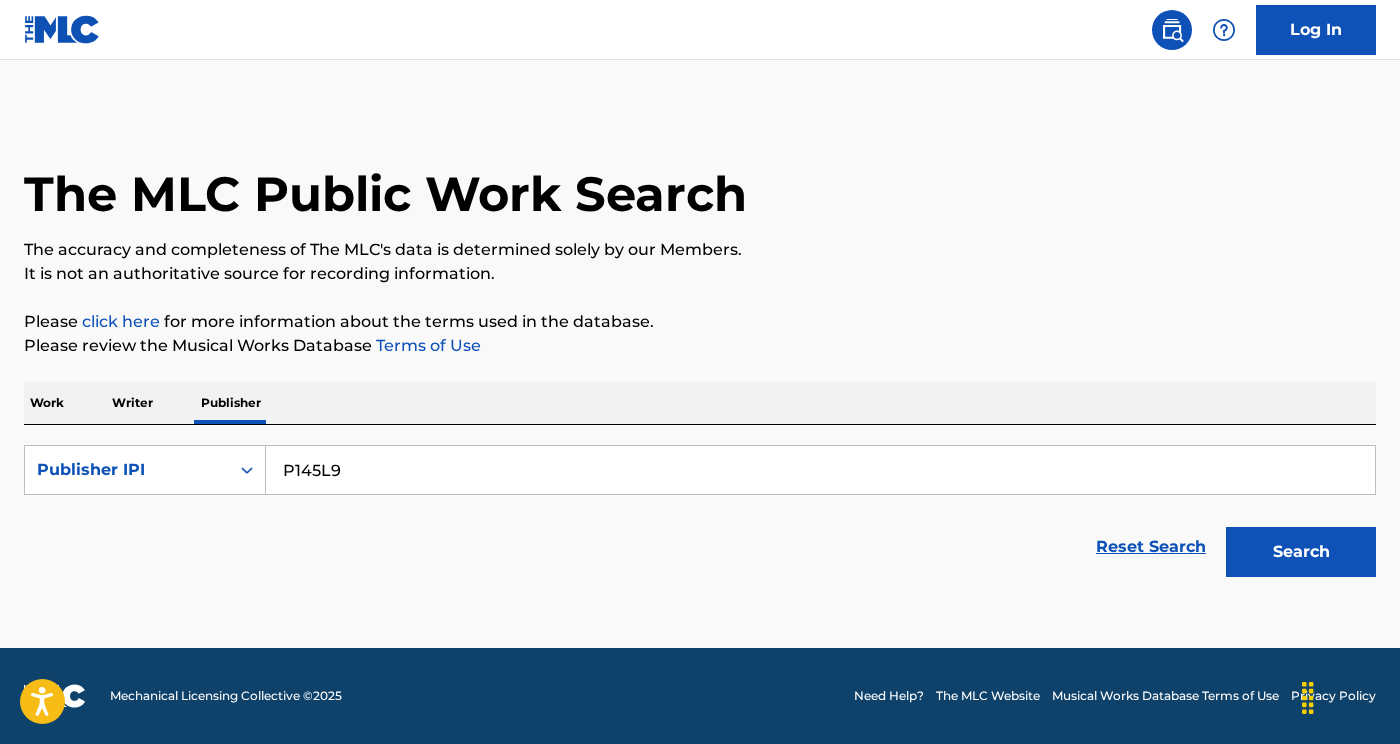 type on "P145L9" 